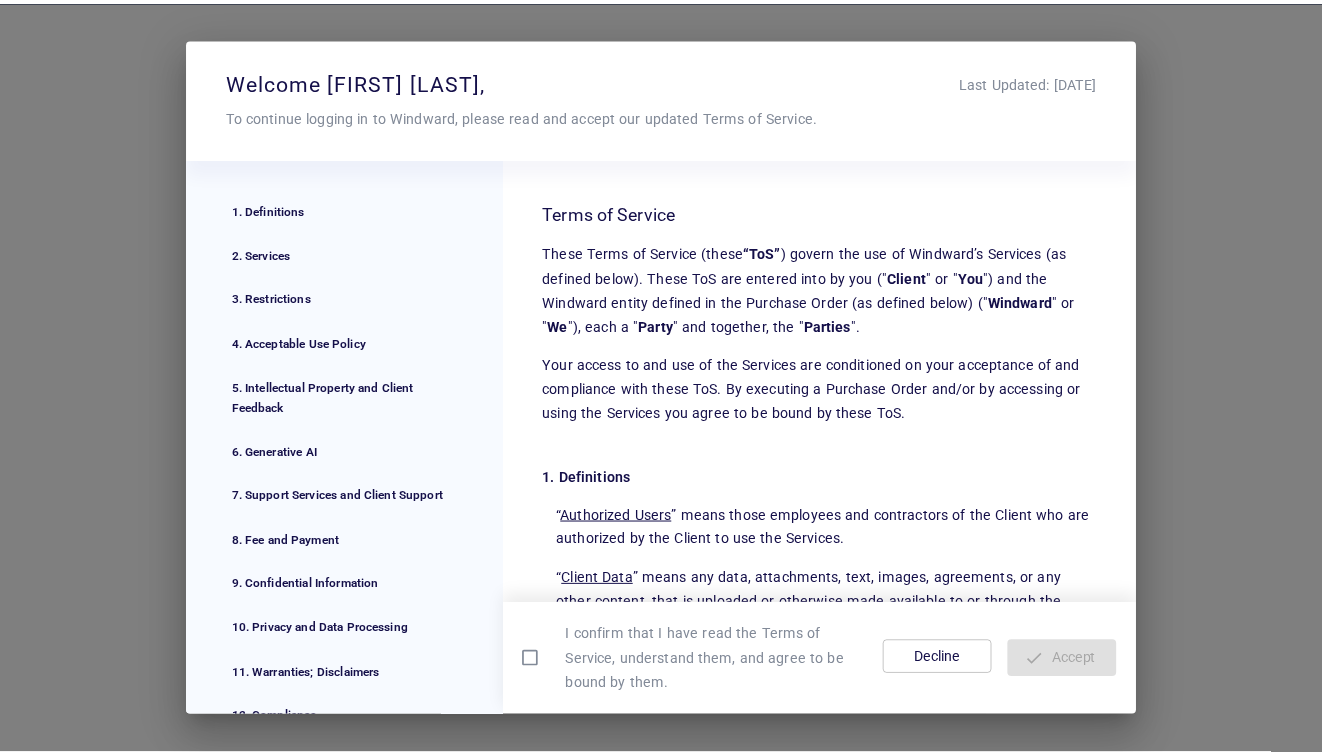 scroll, scrollTop: 0, scrollLeft: 0, axis: both 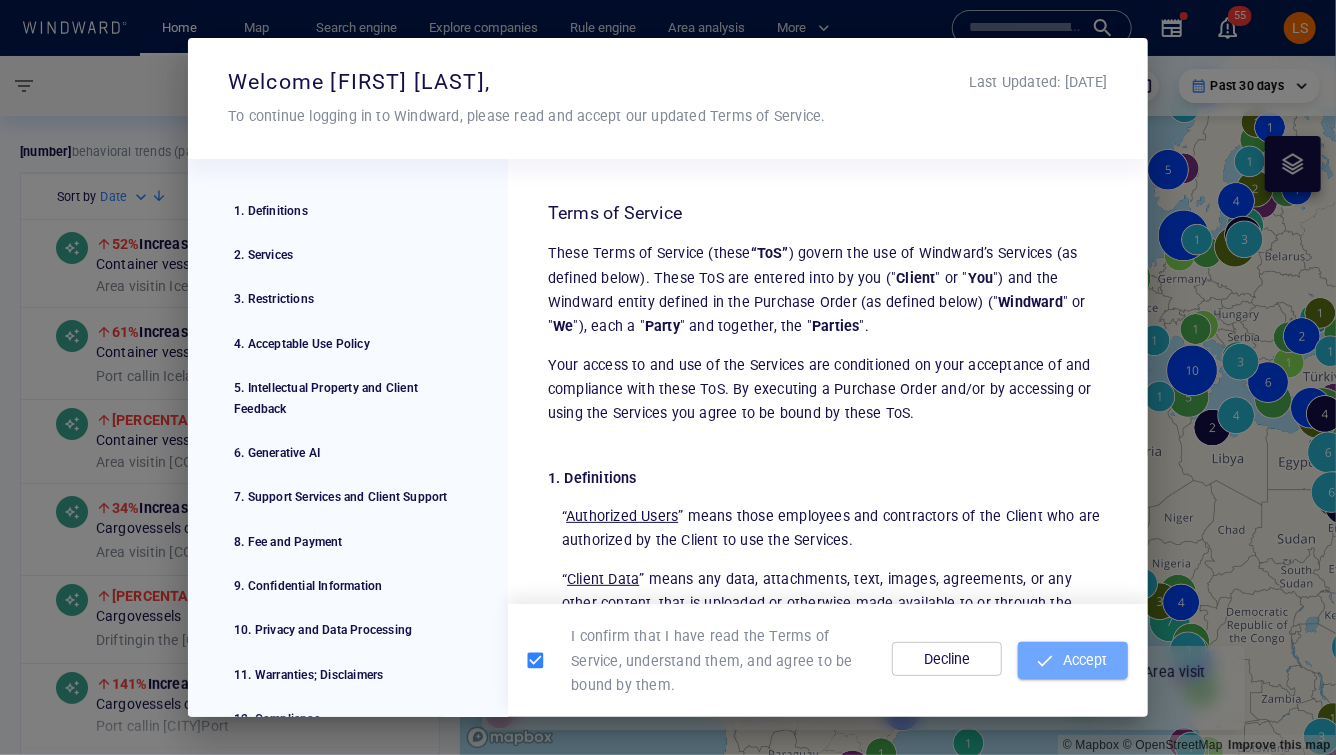 click on "Accept" at bounding box center (1073, 660) 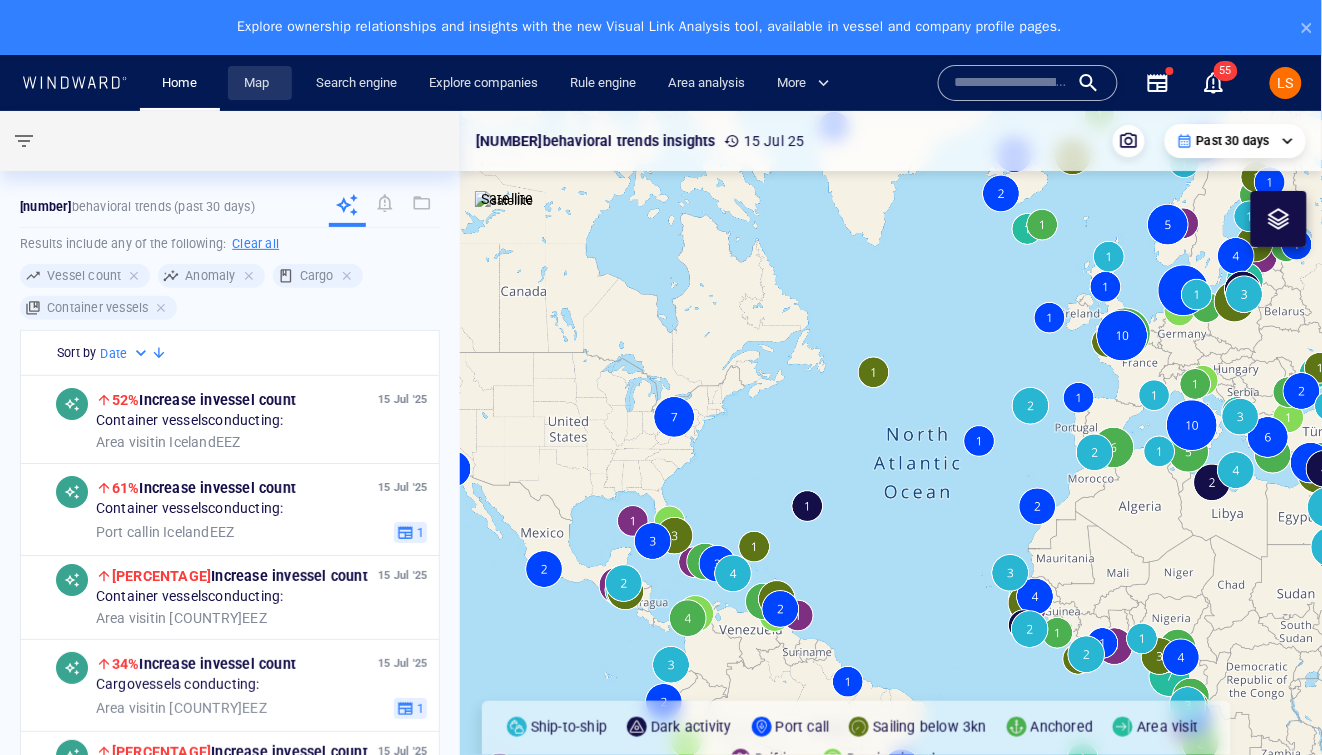 click on "Map" at bounding box center (260, 83) 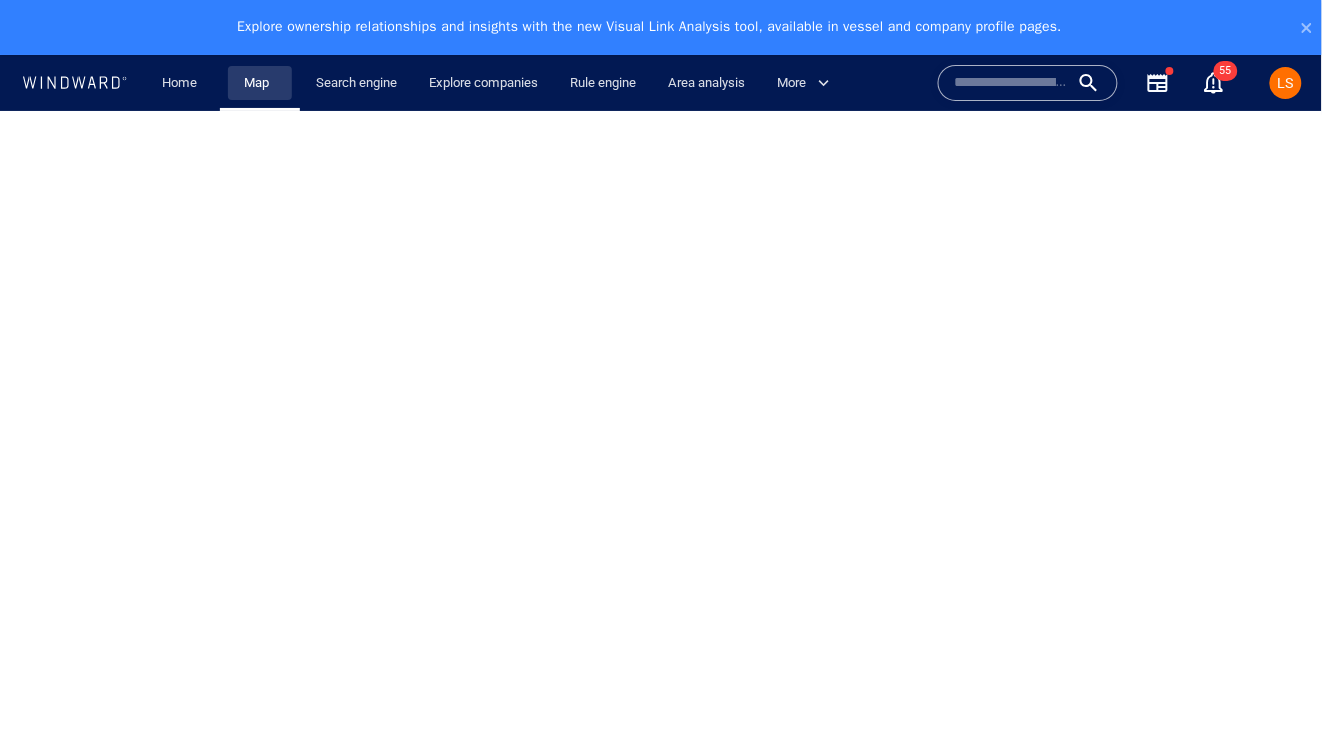 scroll, scrollTop: 0, scrollLeft: 0, axis: both 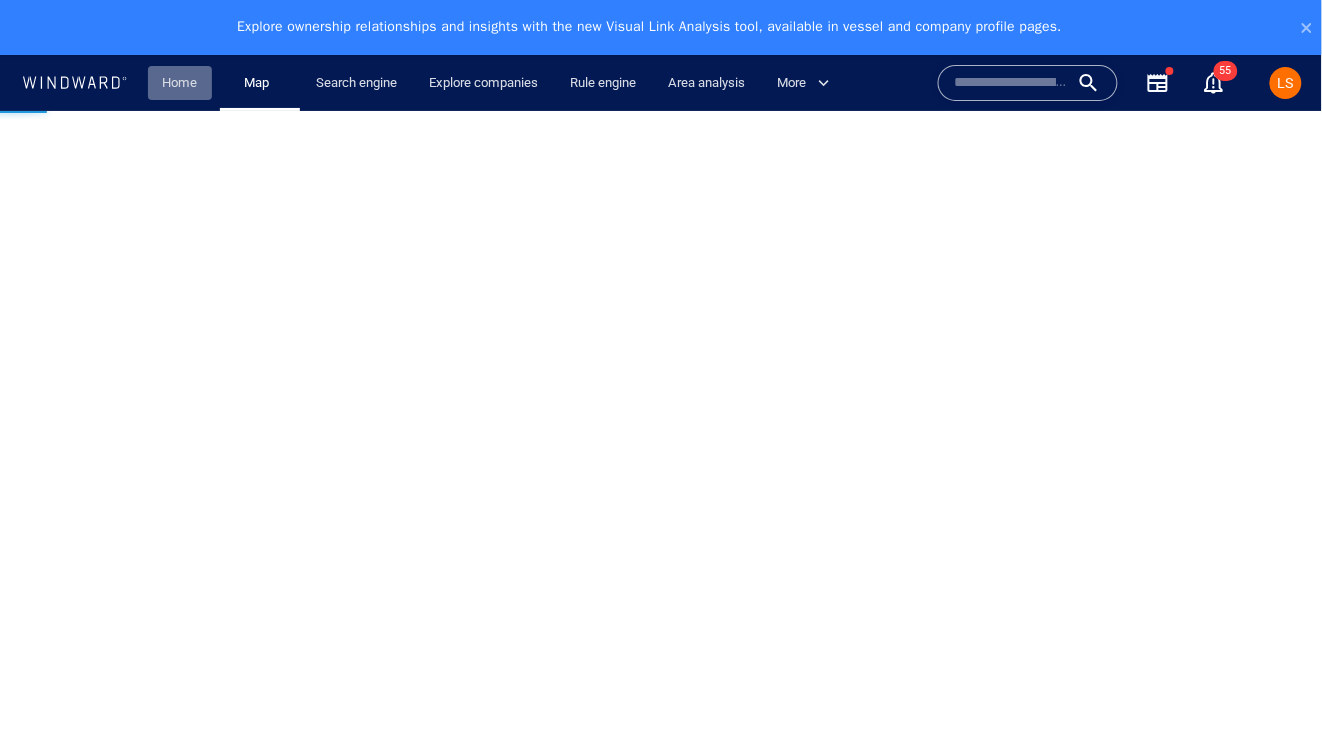 click on "Home" at bounding box center (180, 83) 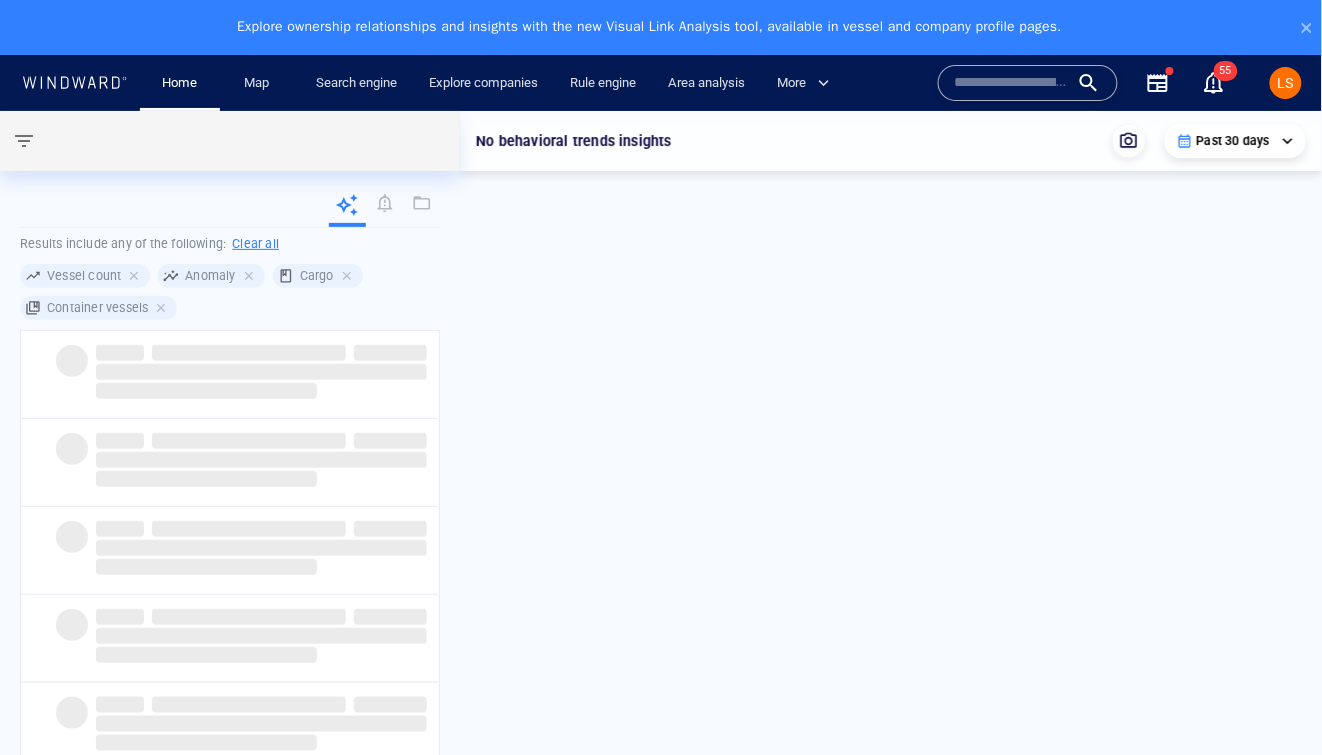 scroll, scrollTop: 0, scrollLeft: 0, axis: both 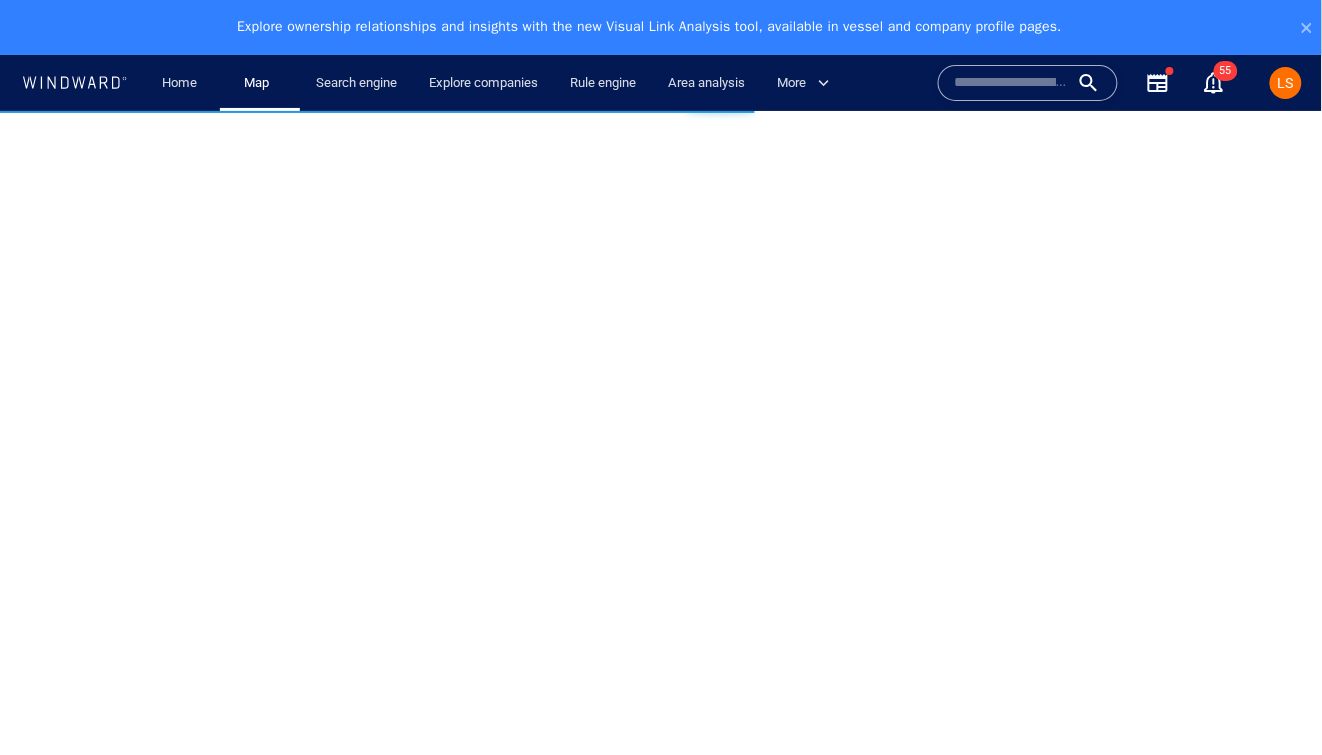 click at bounding box center (1028, 83) 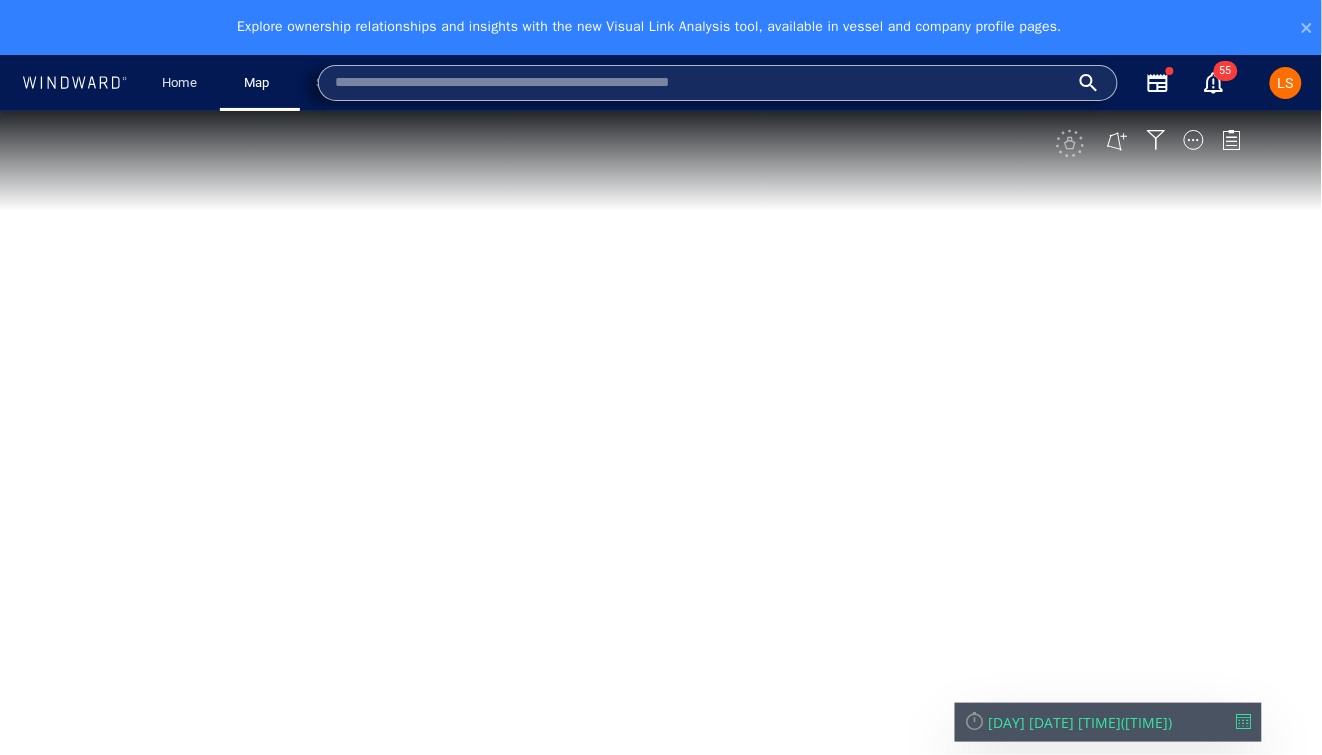 click at bounding box center [718, 83] 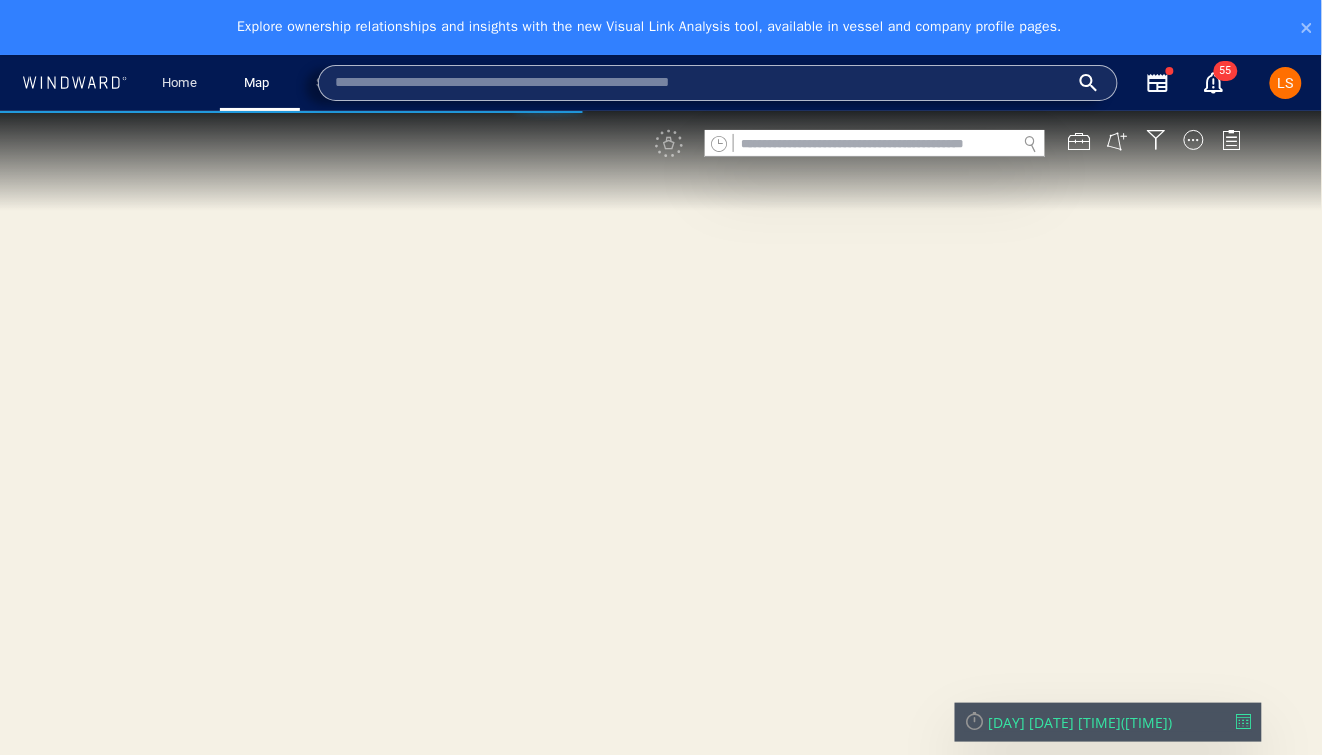 click at bounding box center [702, 83] 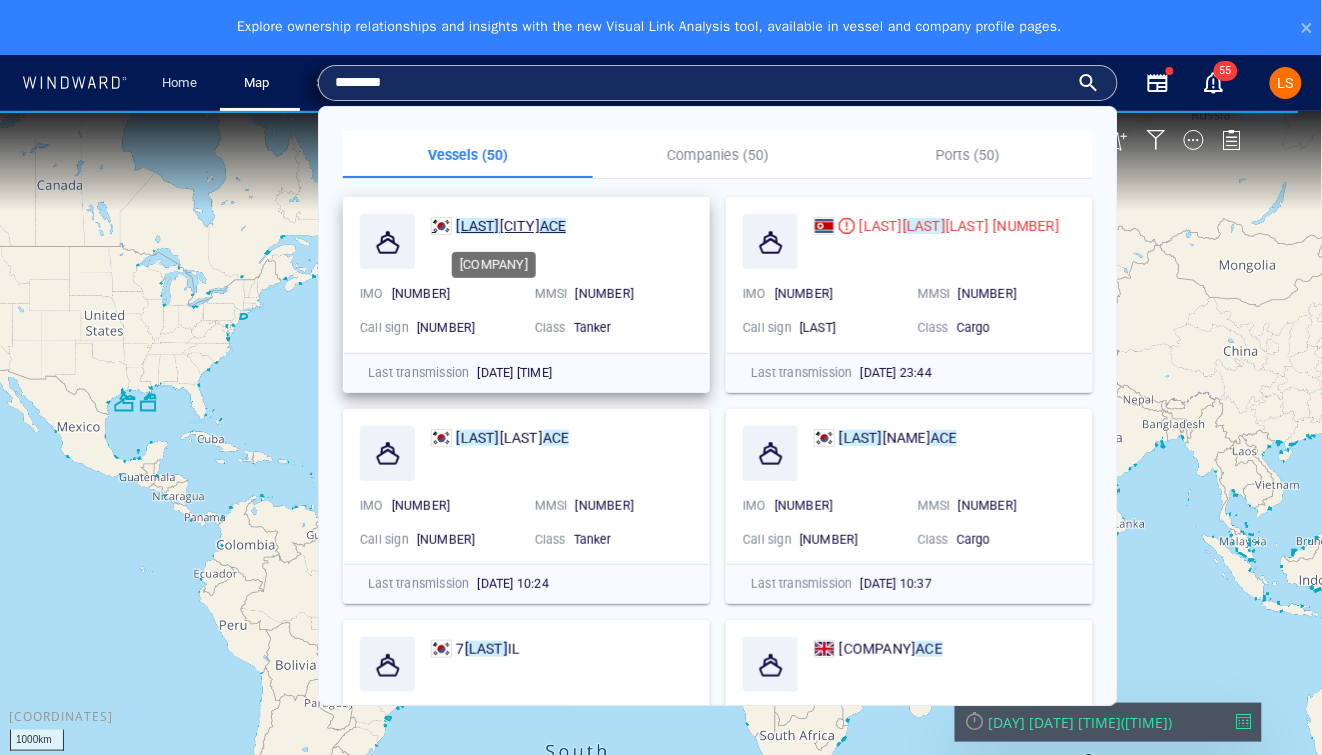 type on "********" 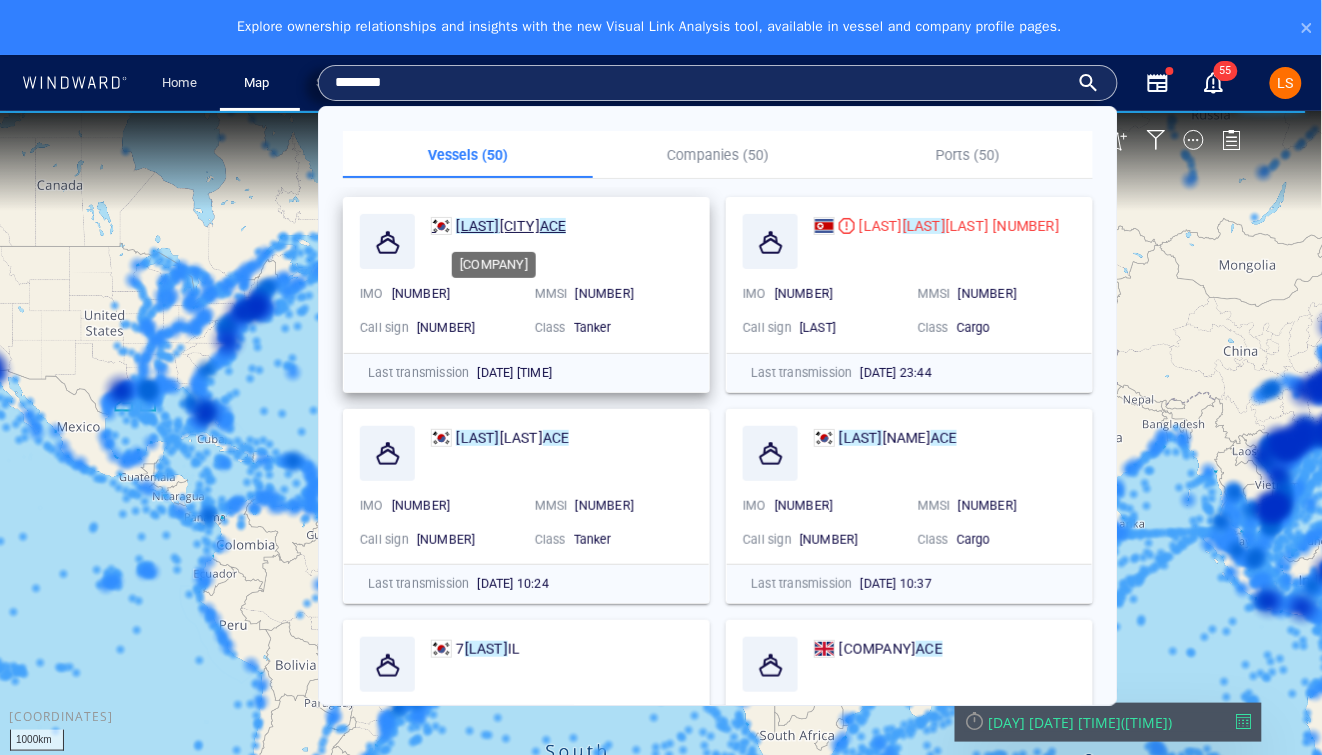 click on "[CITY]" at bounding box center (520, 226) 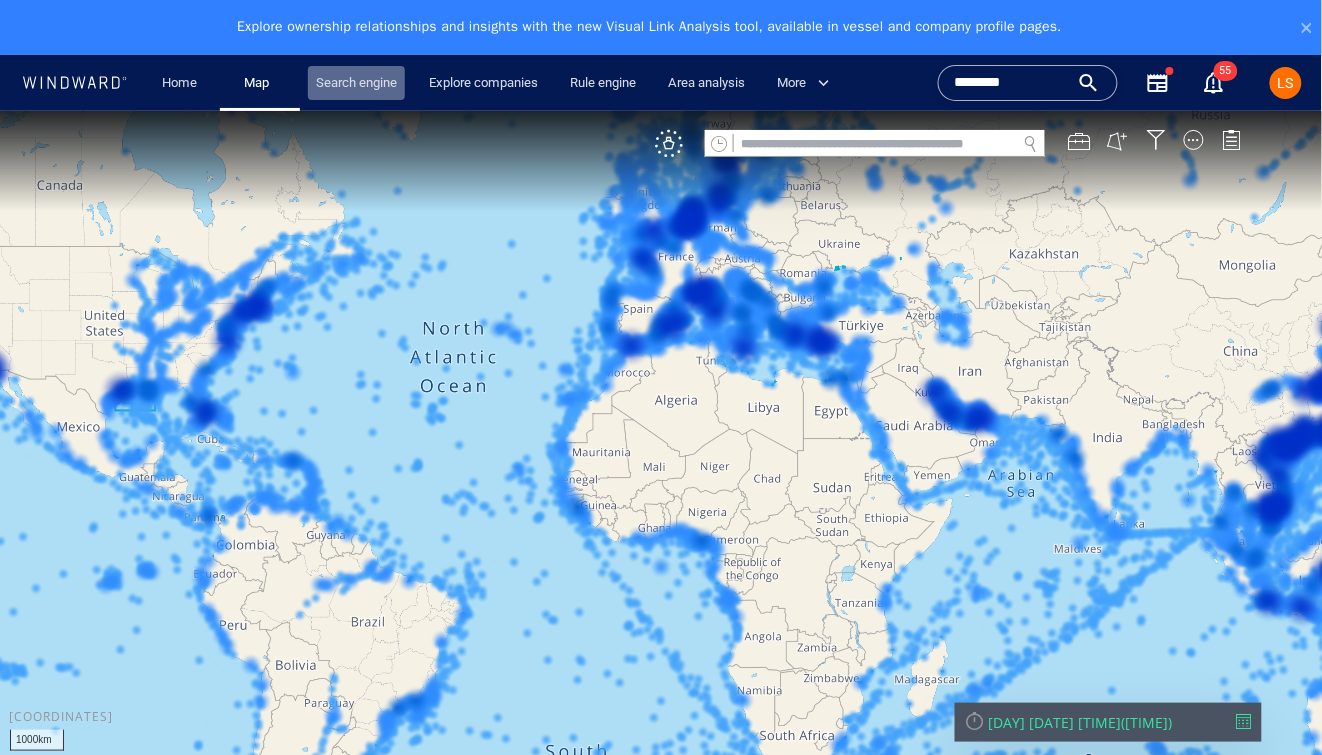 click on "Search engine" at bounding box center [356, 83] 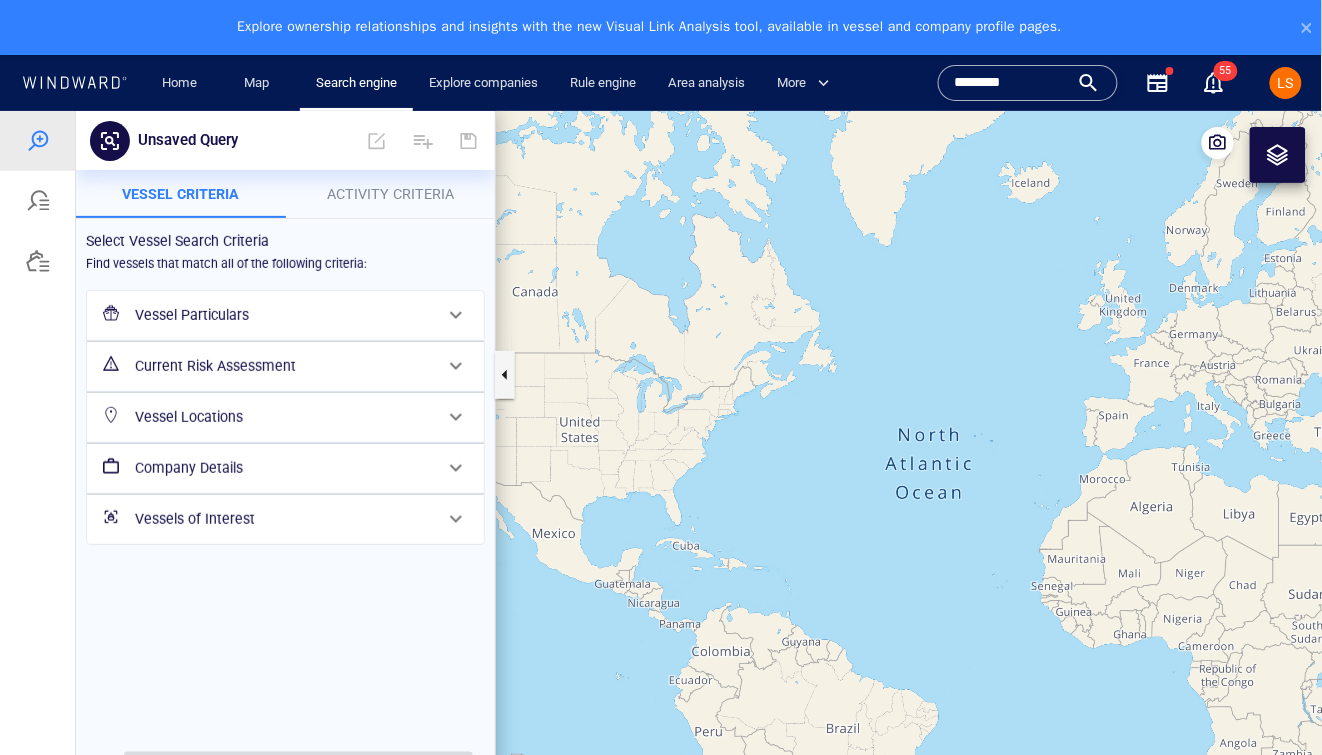 click on "Vessel Particulars" at bounding box center (283, 314) 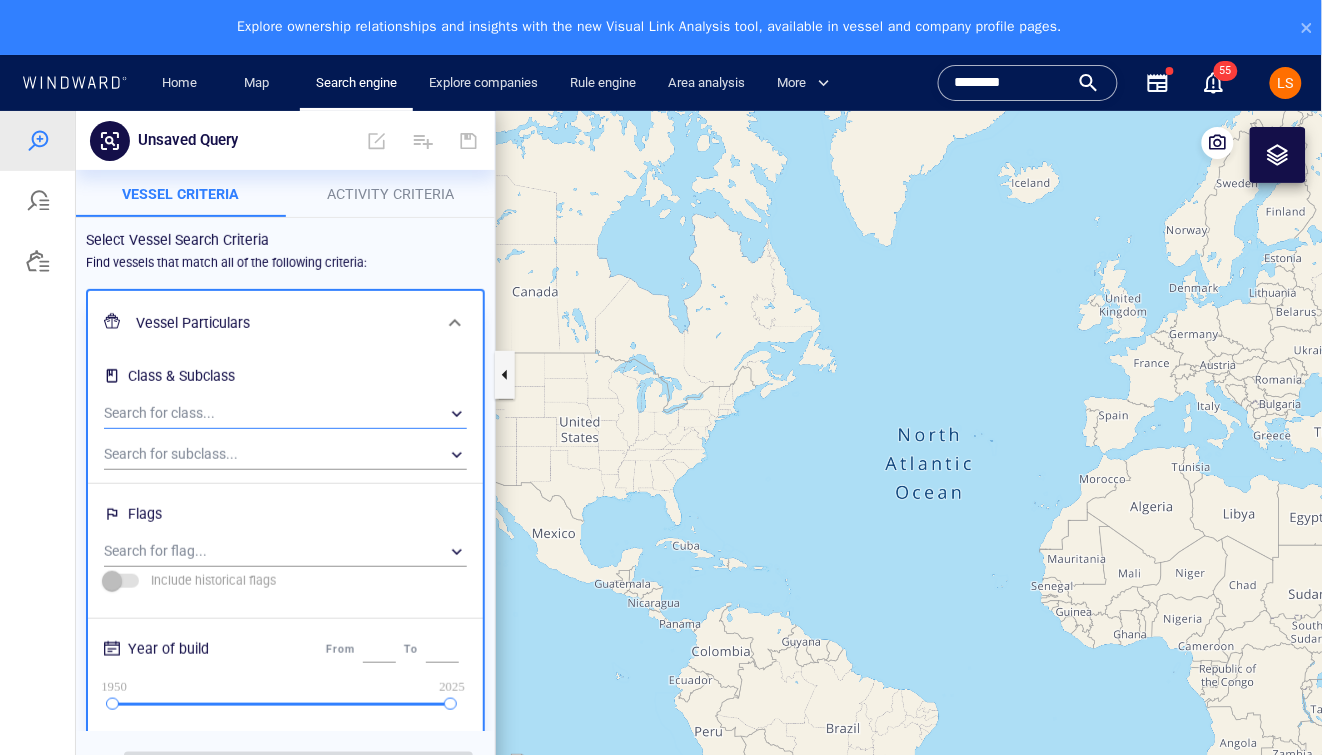 click on "​" at bounding box center (285, 413) 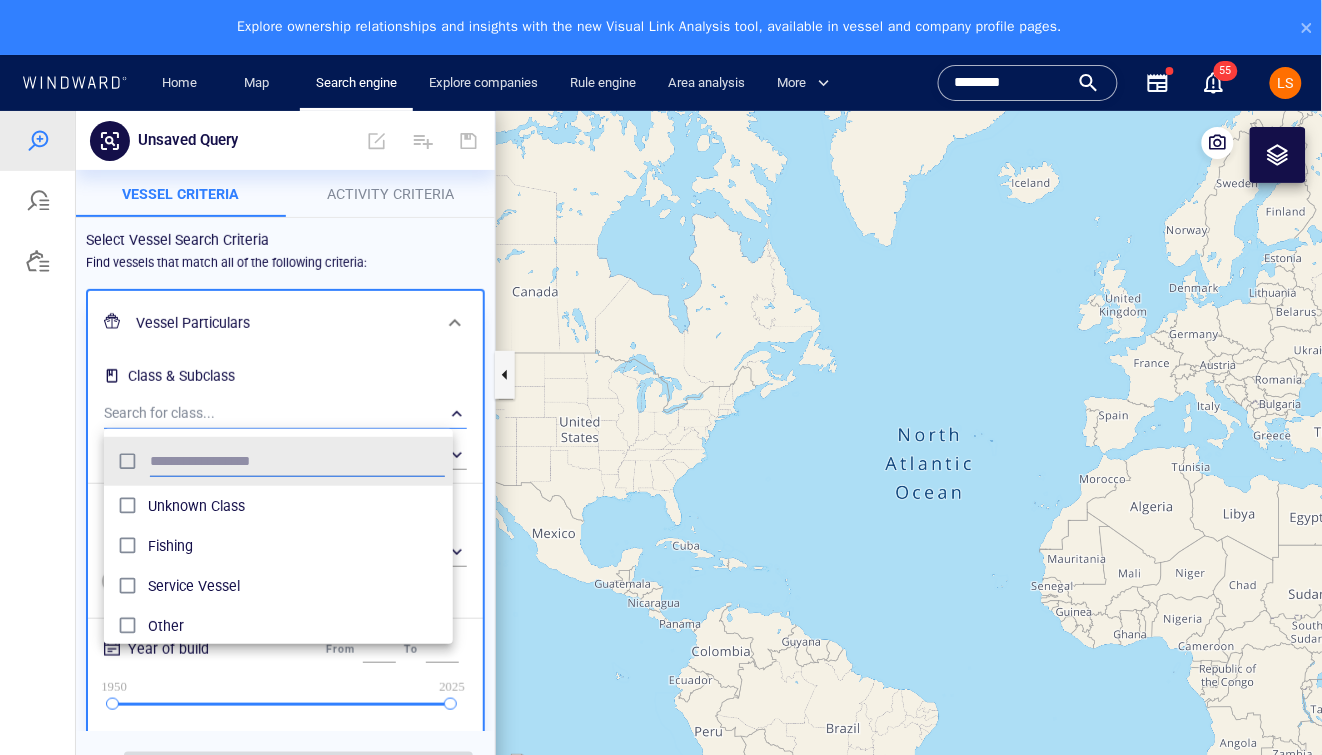 scroll, scrollTop: 14, scrollLeft: 14, axis: both 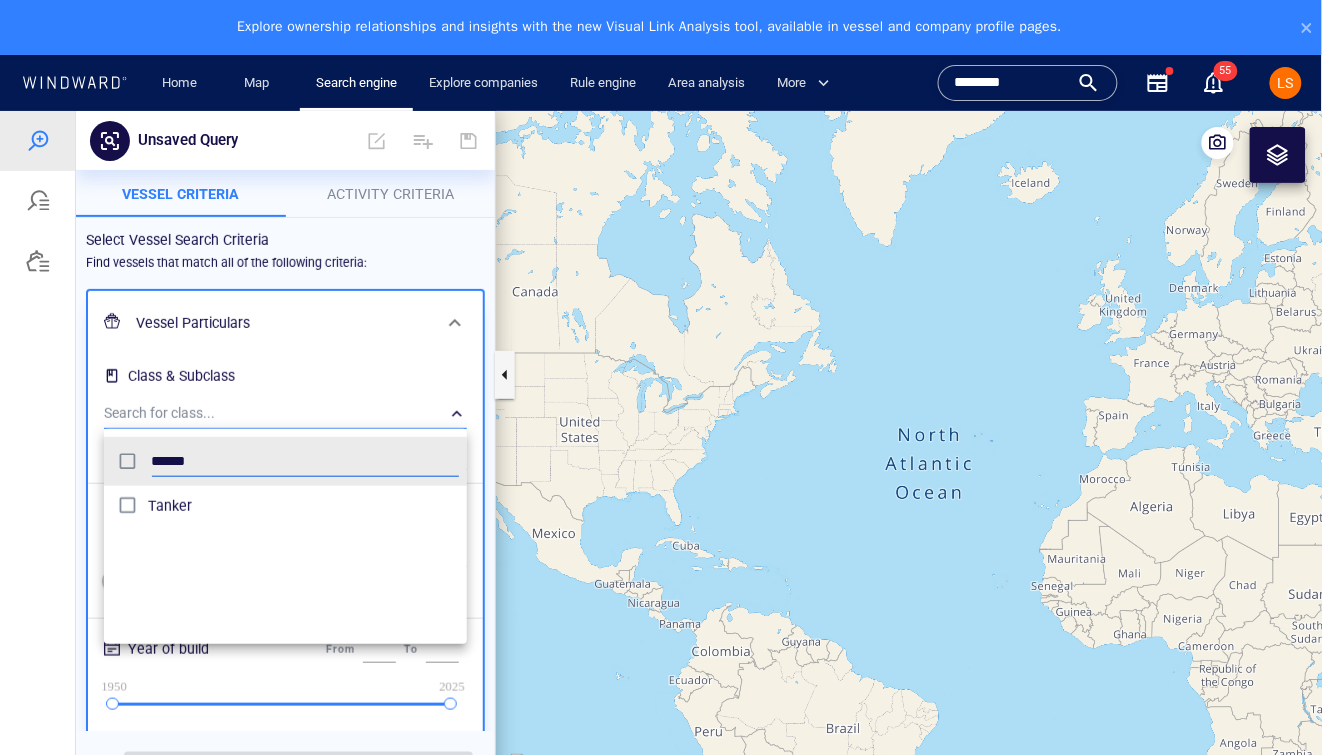 type on "******" 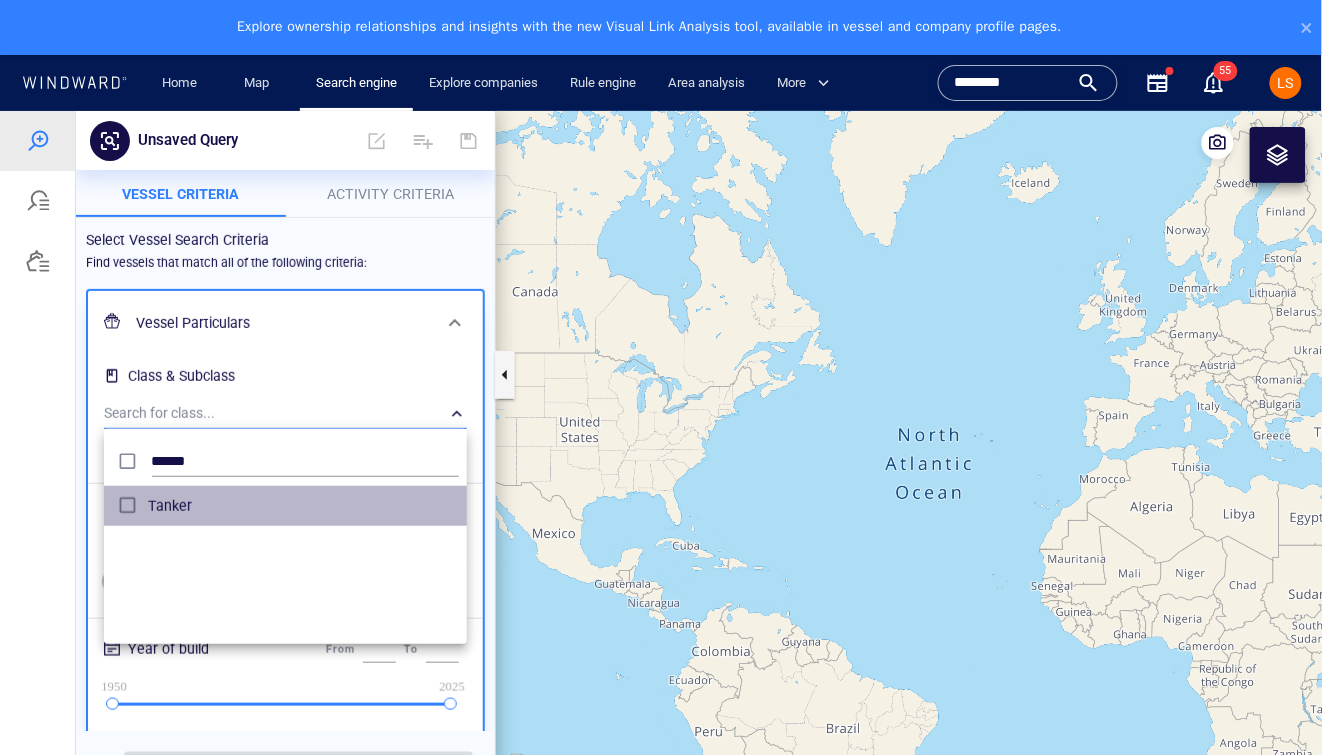 click on "Tanker" at bounding box center [303, 505] 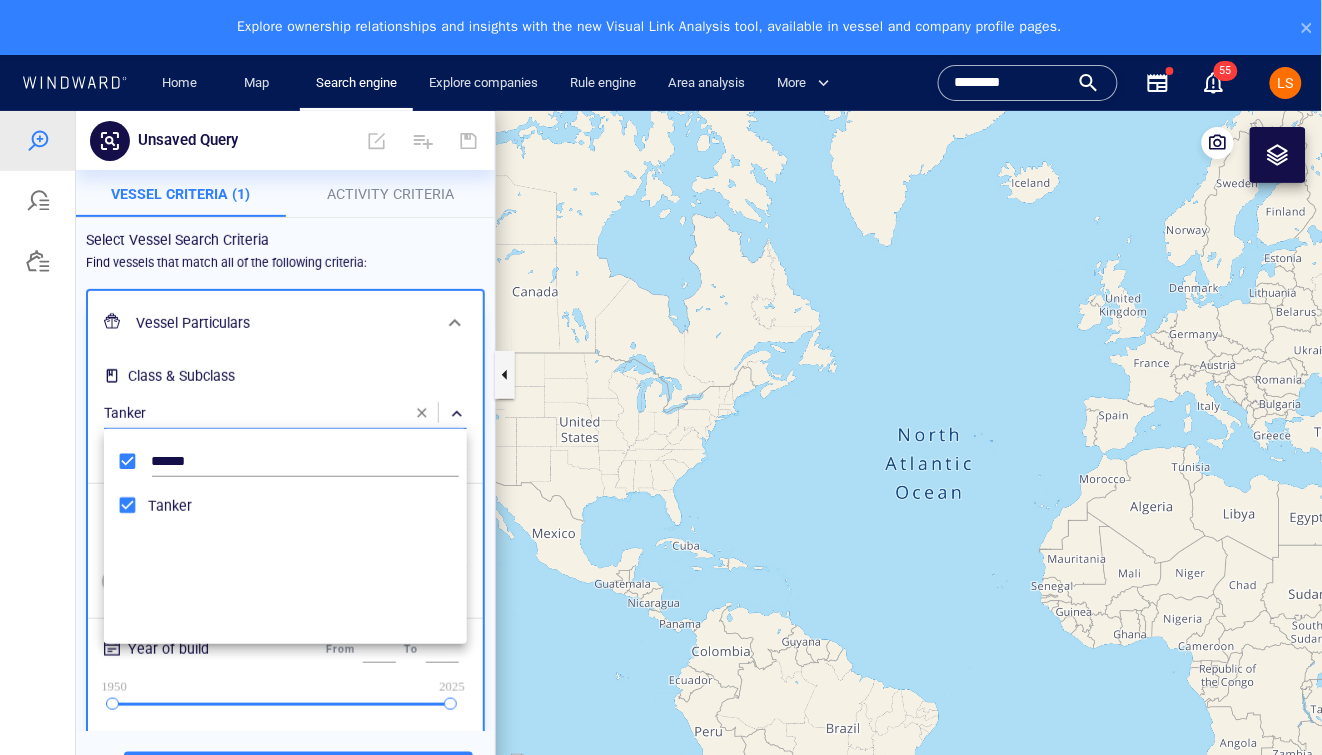 click at bounding box center [661, 459] 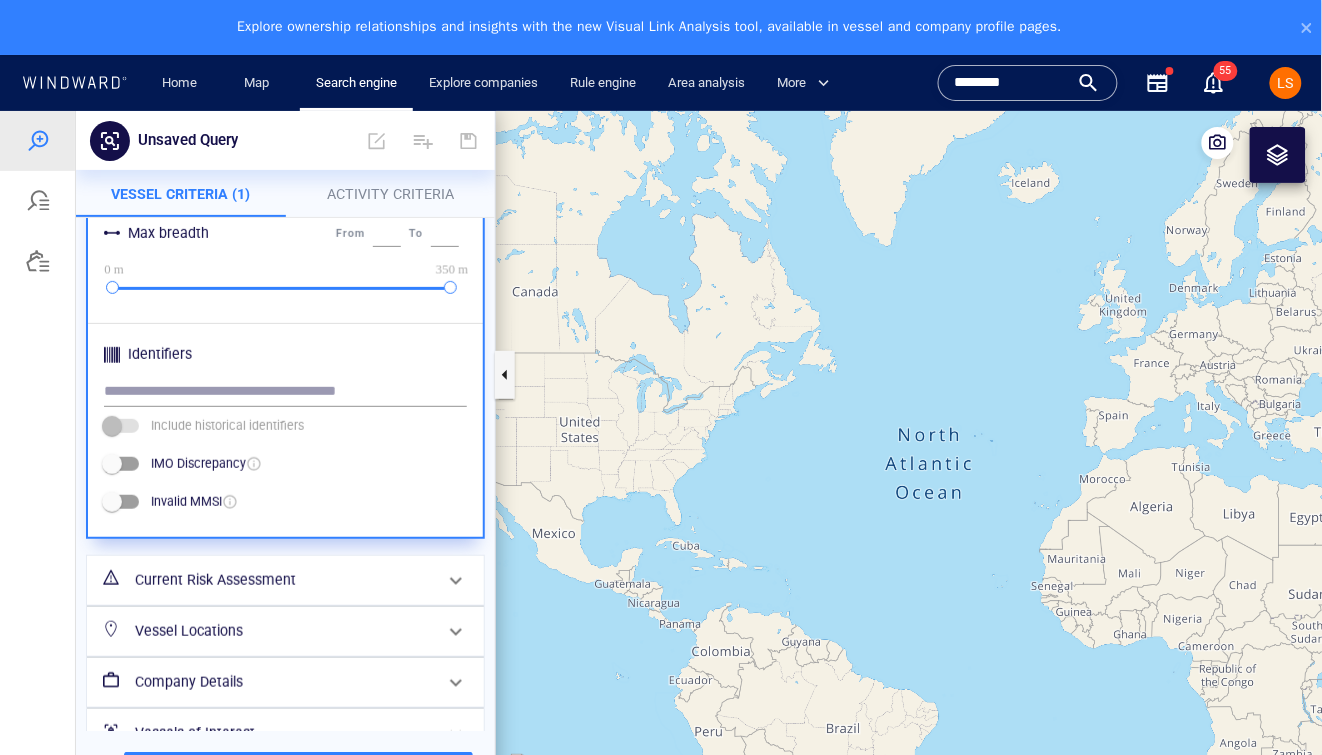 scroll, scrollTop: 925, scrollLeft: 0, axis: vertical 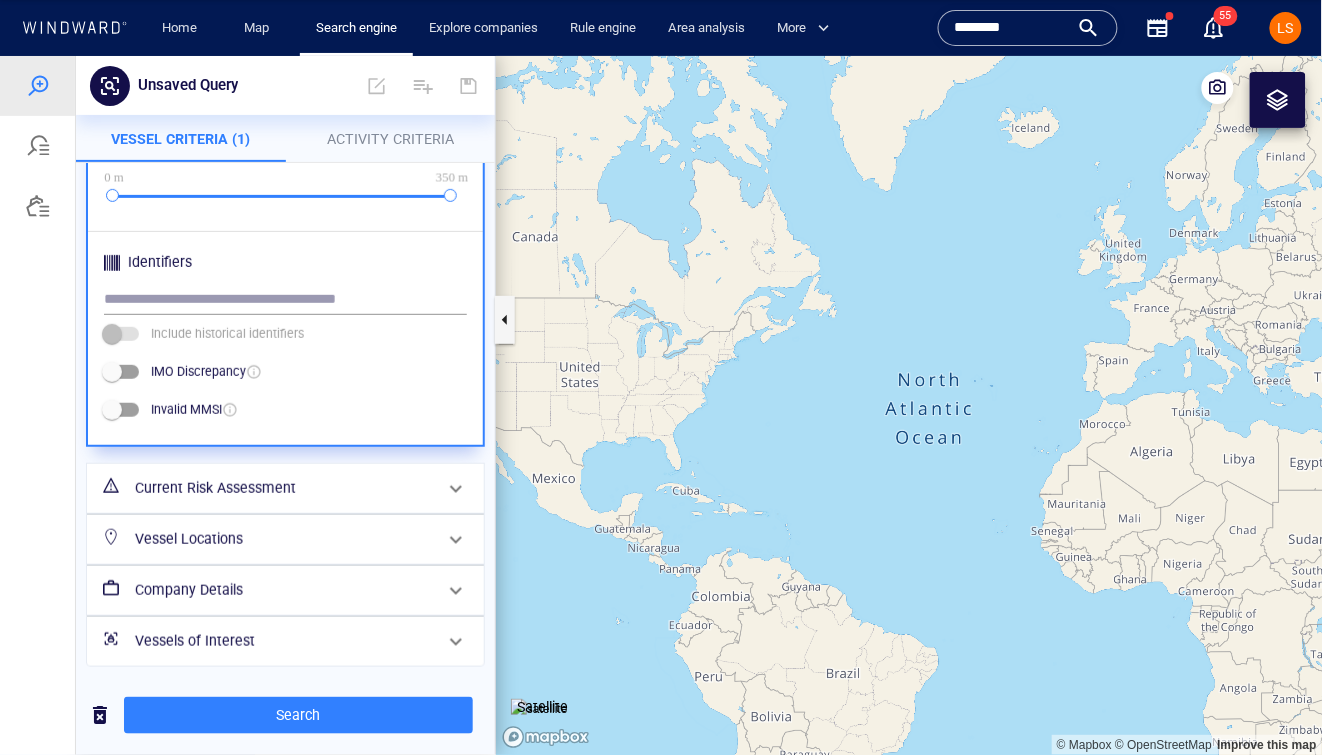click on "Vessel Locations" at bounding box center [283, 538] 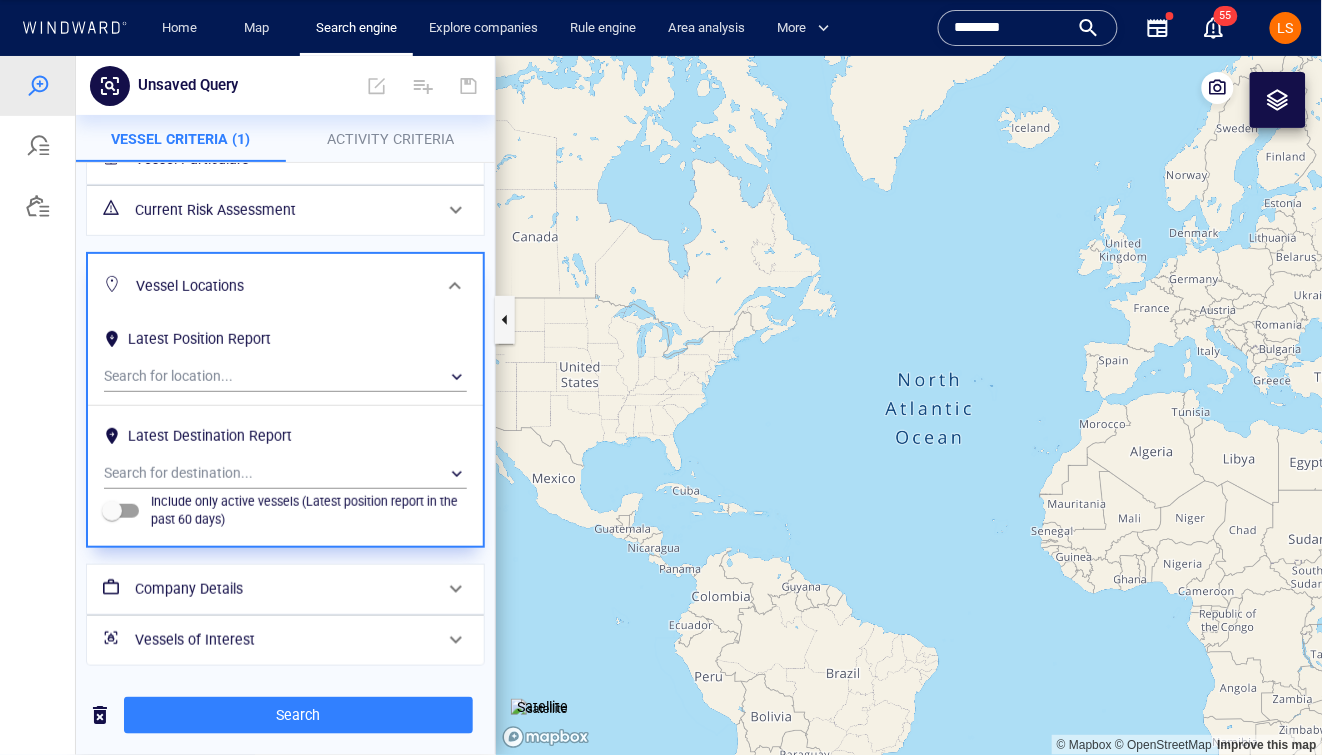 scroll, scrollTop: 0, scrollLeft: 0, axis: both 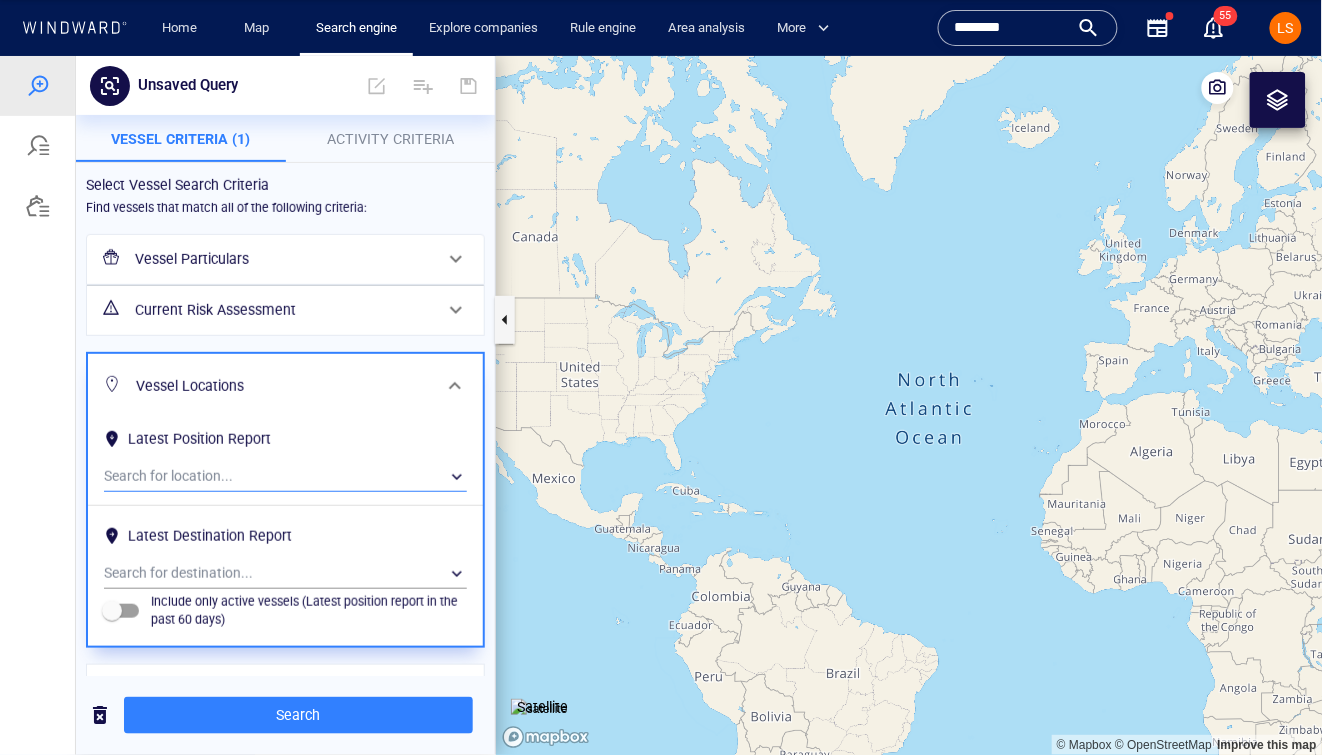 click on "​" at bounding box center (285, 476) 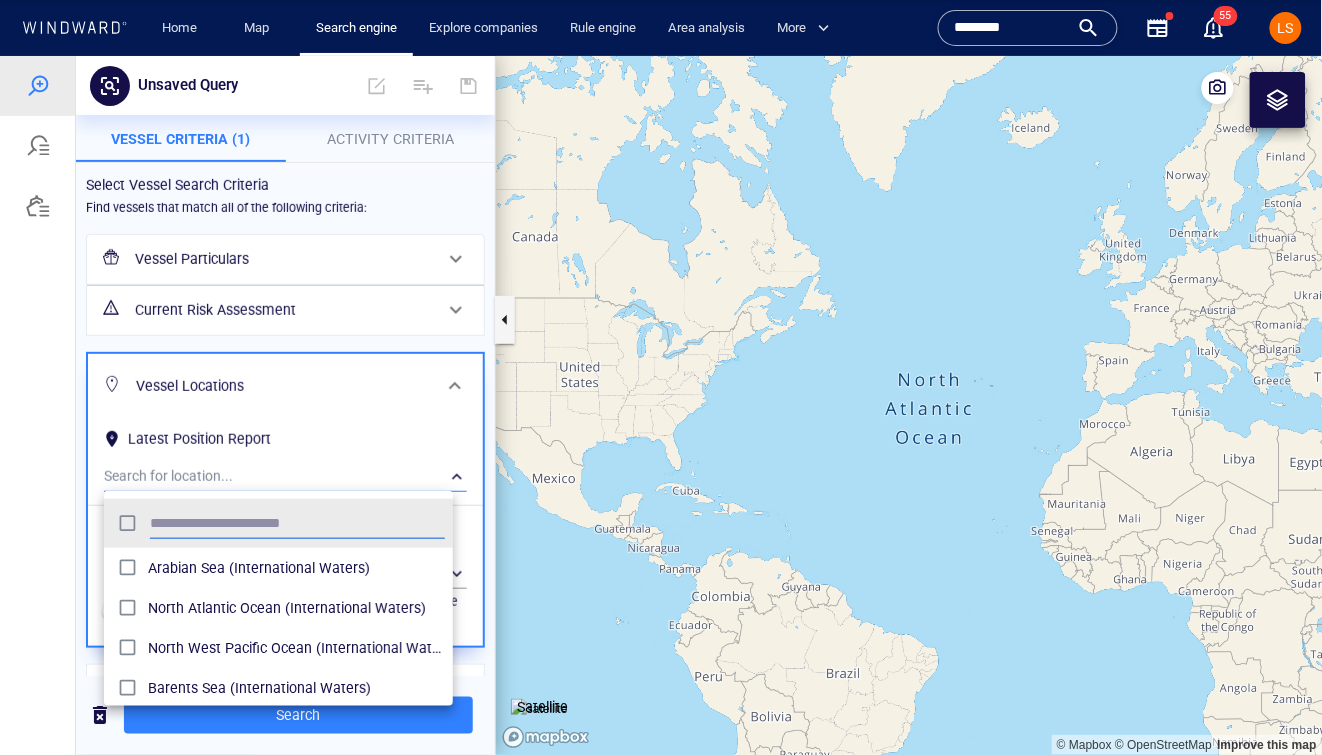scroll, scrollTop: 14, scrollLeft: 14, axis: both 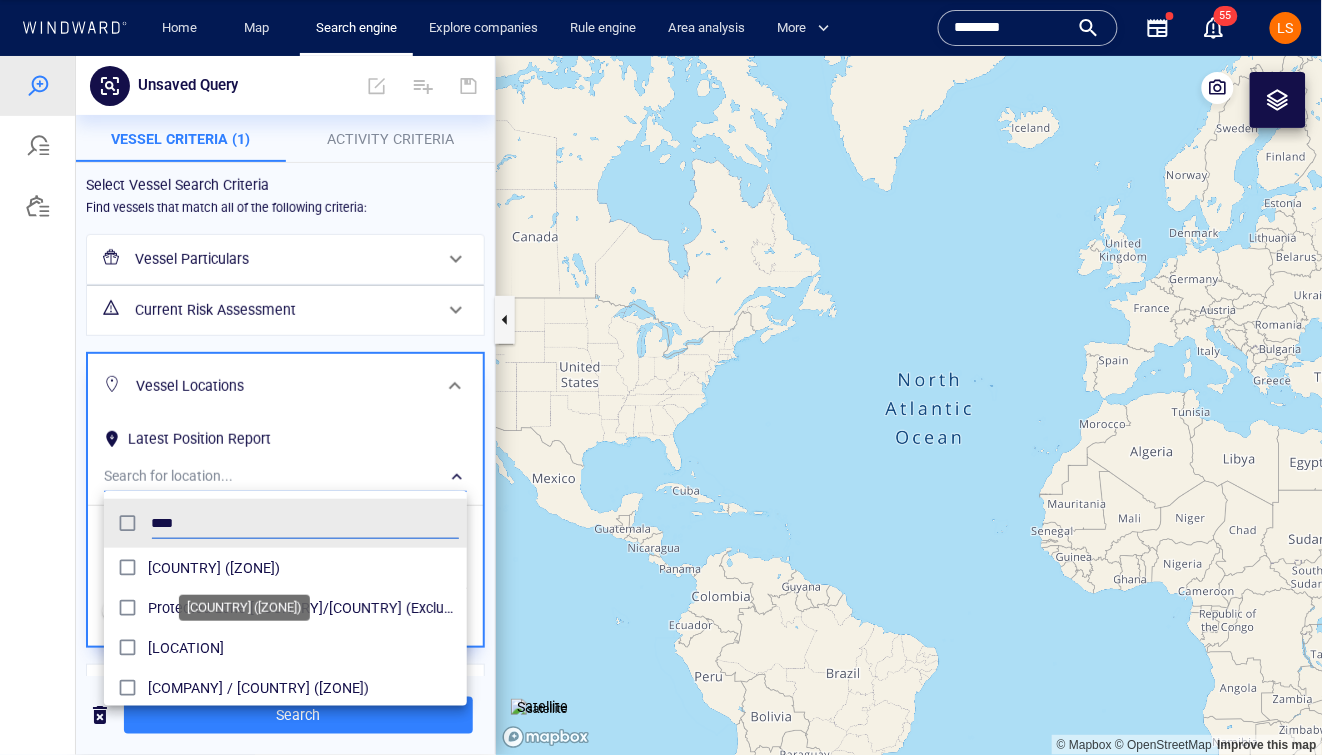 type on "****" 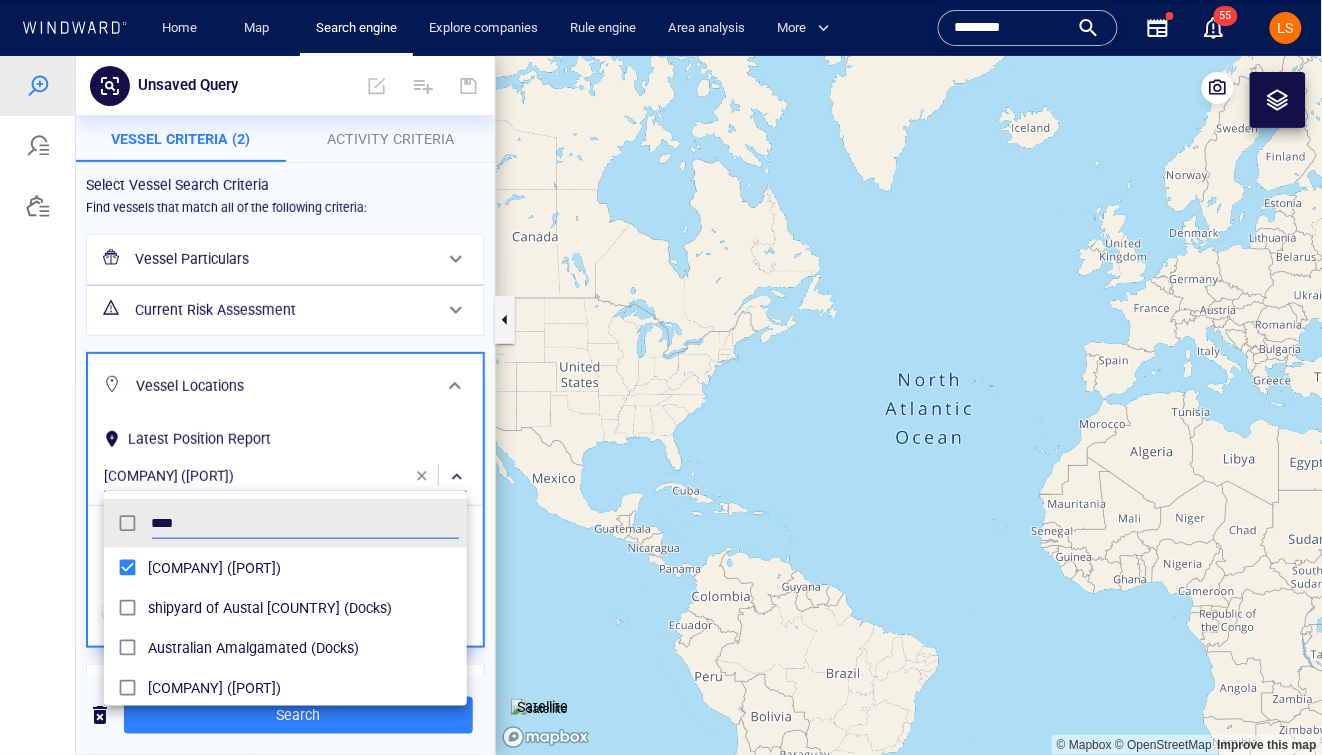 click at bounding box center [661, 404] 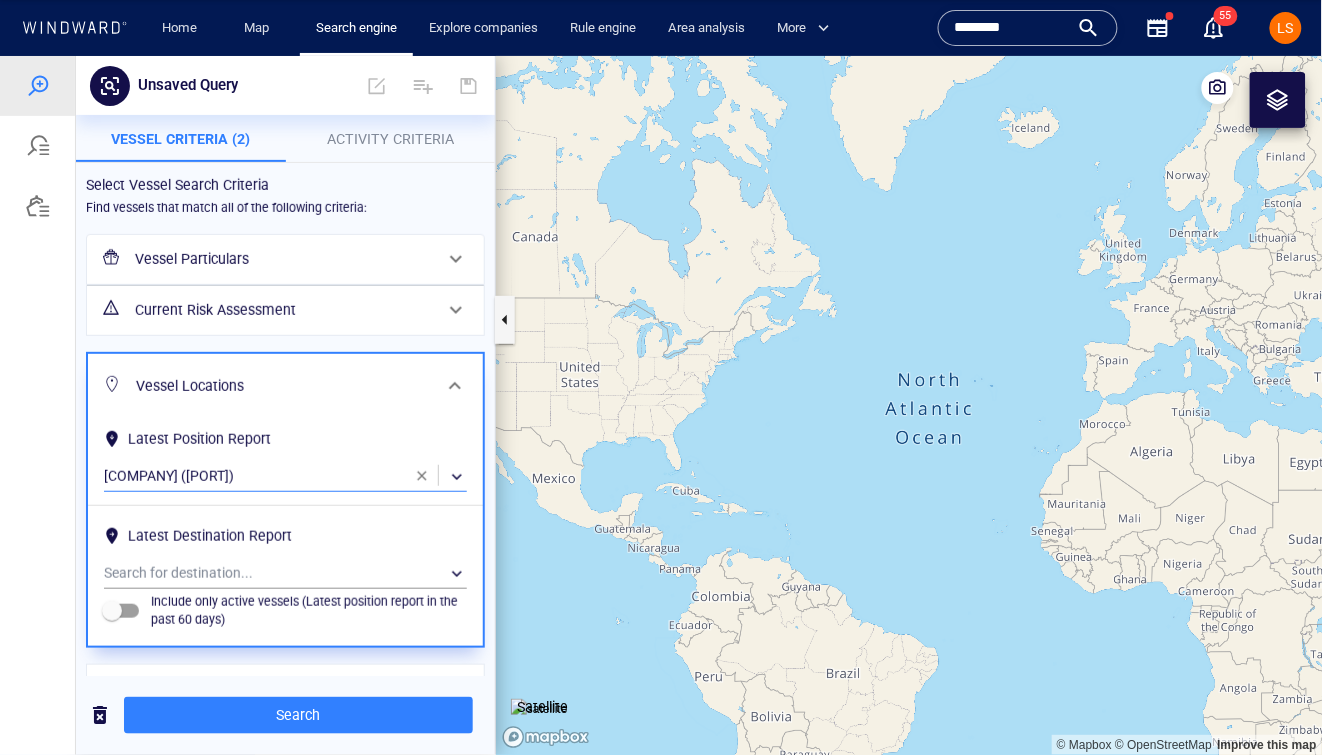 click on "​" at bounding box center [285, 476] 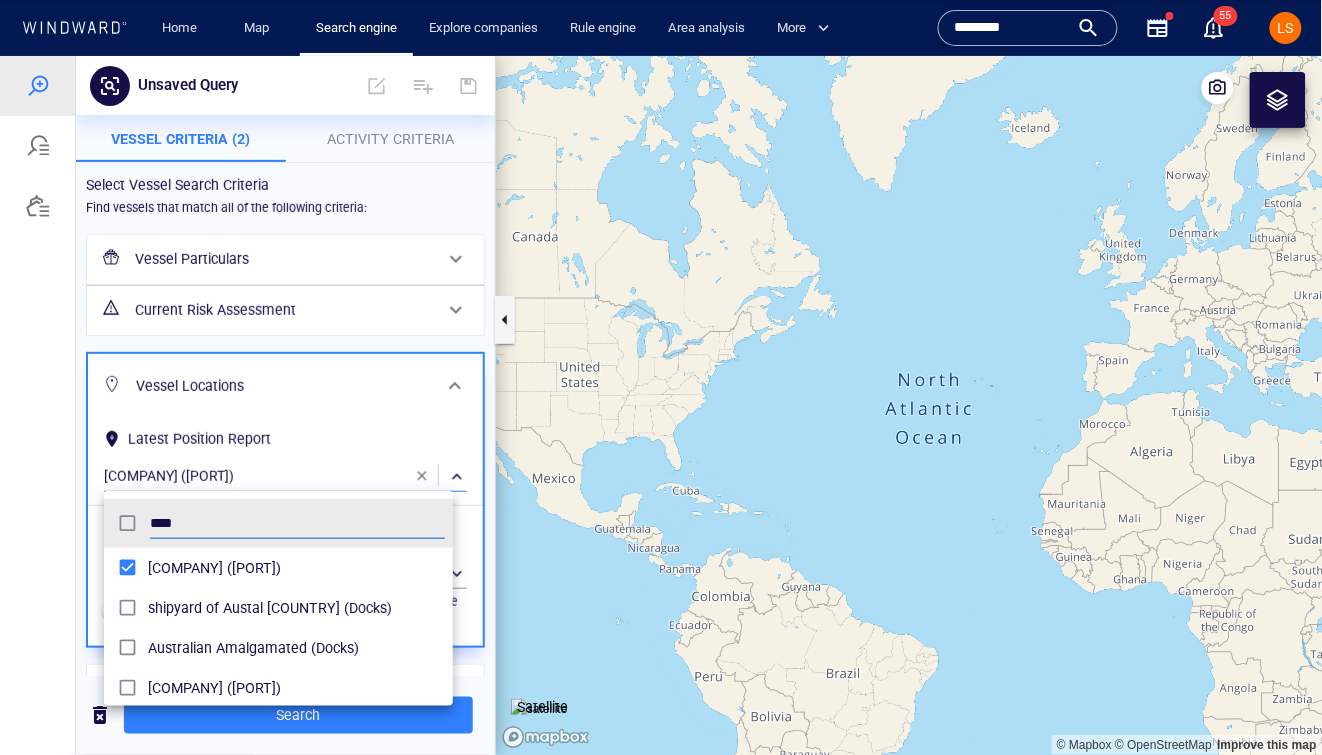 scroll, scrollTop: 14, scrollLeft: 14, axis: both 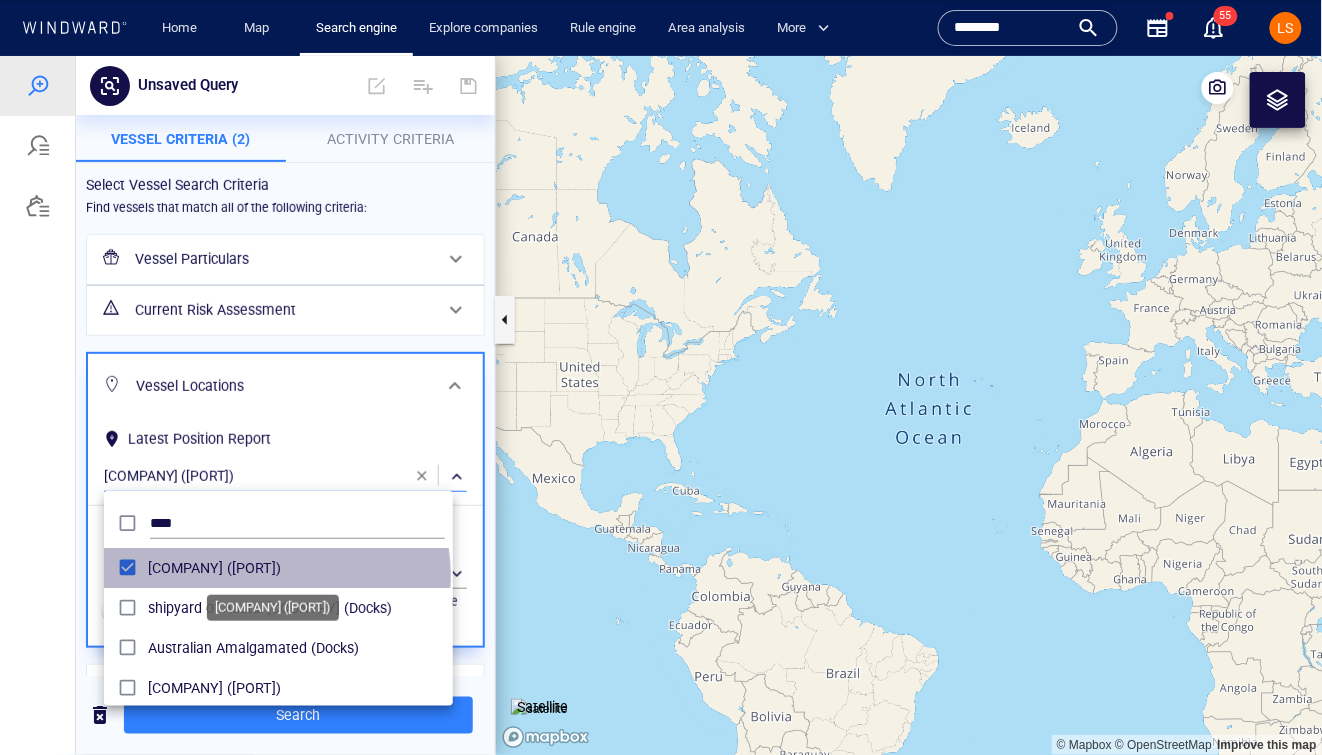 click on "[COMPANY] ([PORT])" at bounding box center (296, 567) 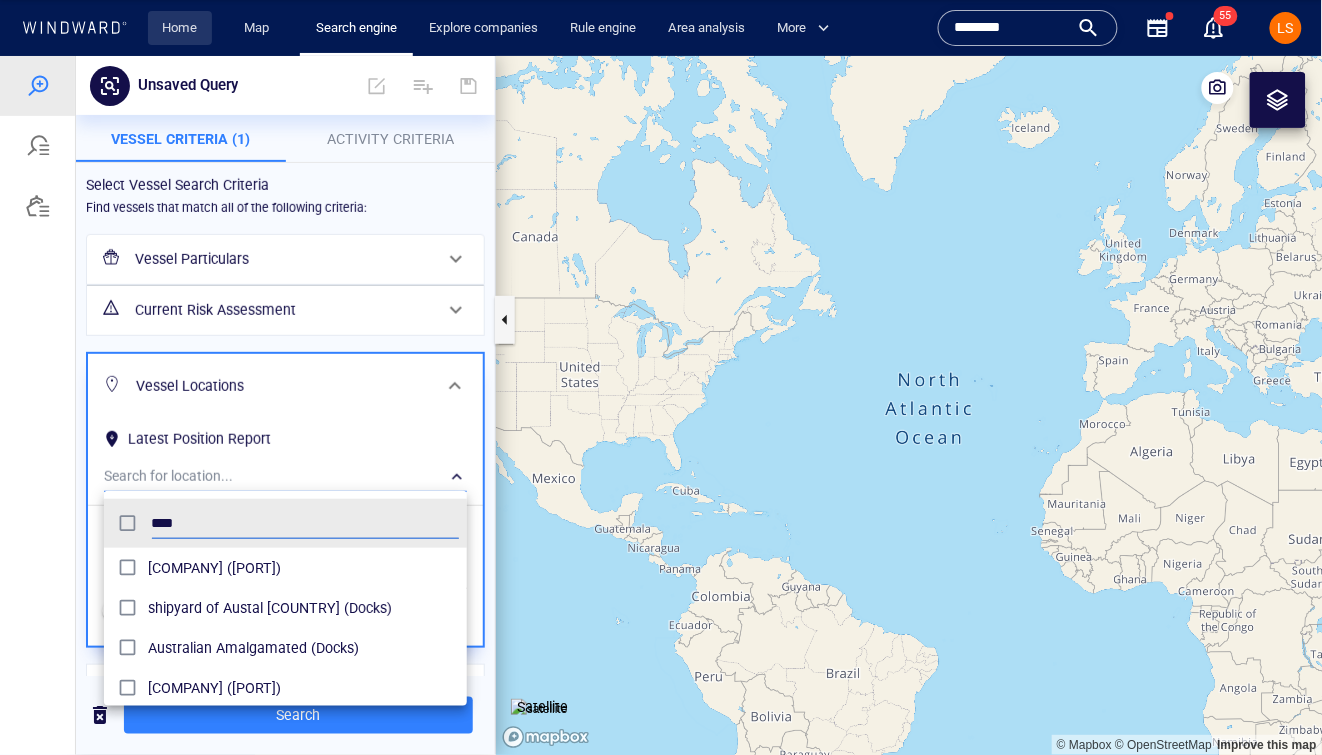 click on "Home" at bounding box center [180, 28] 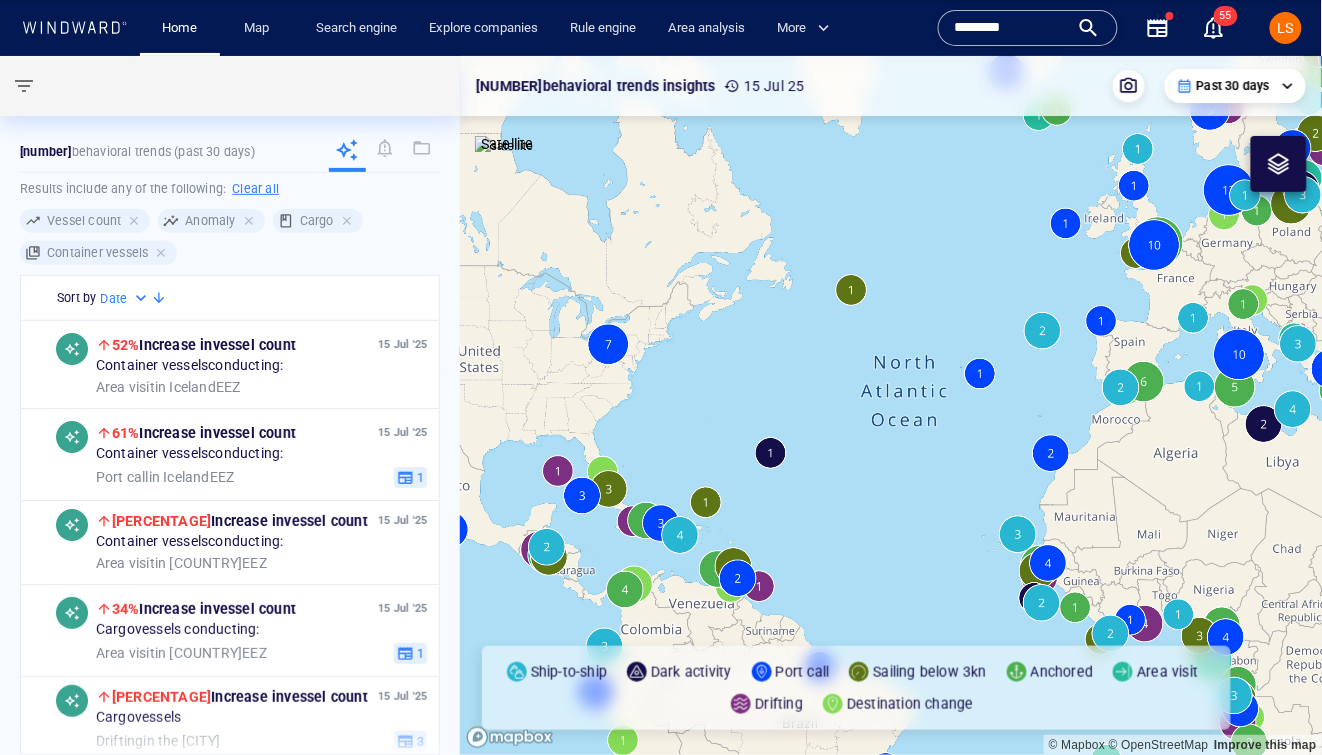 drag, startPoint x: 1178, startPoint y: 467, endPoint x: 1037, endPoint y: 431, distance: 145.5232 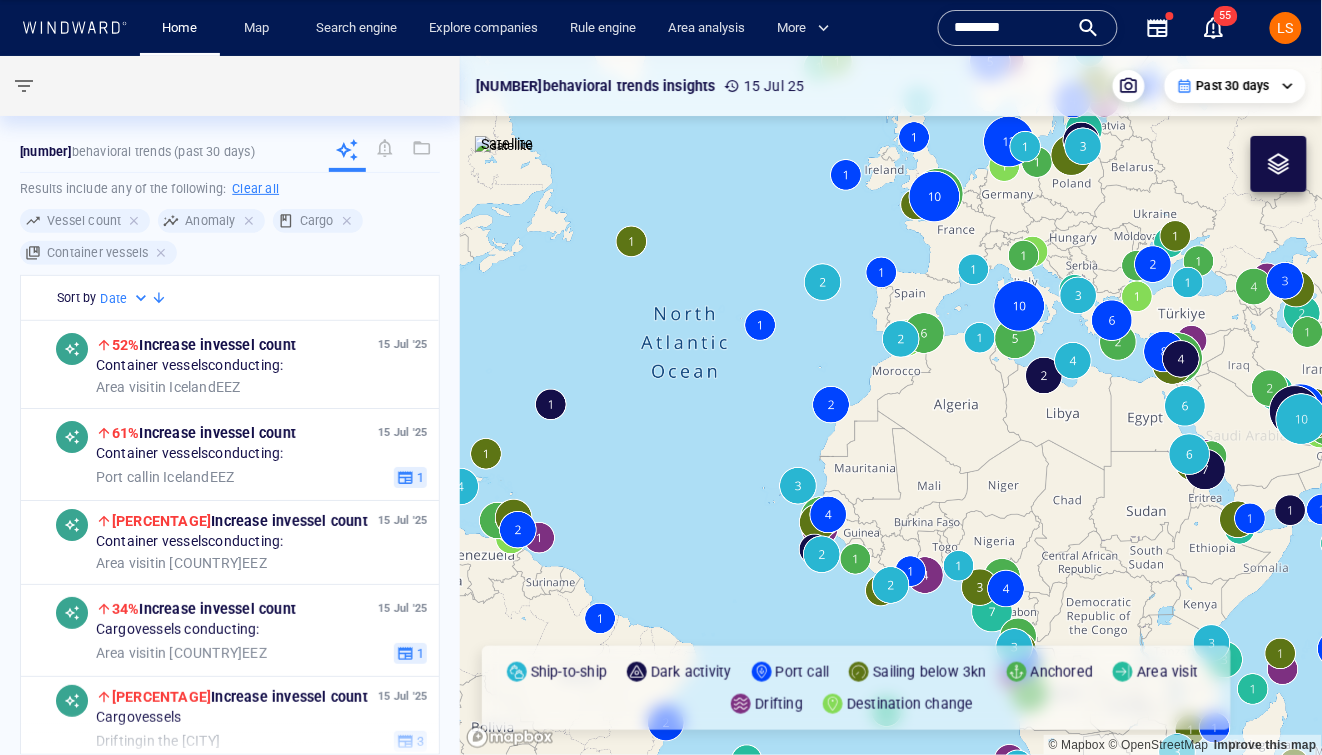 drag, startPoint x: 1170, startPoint y: 489, endPoint x: 820, endPoint y: 417, distance: 357.32898 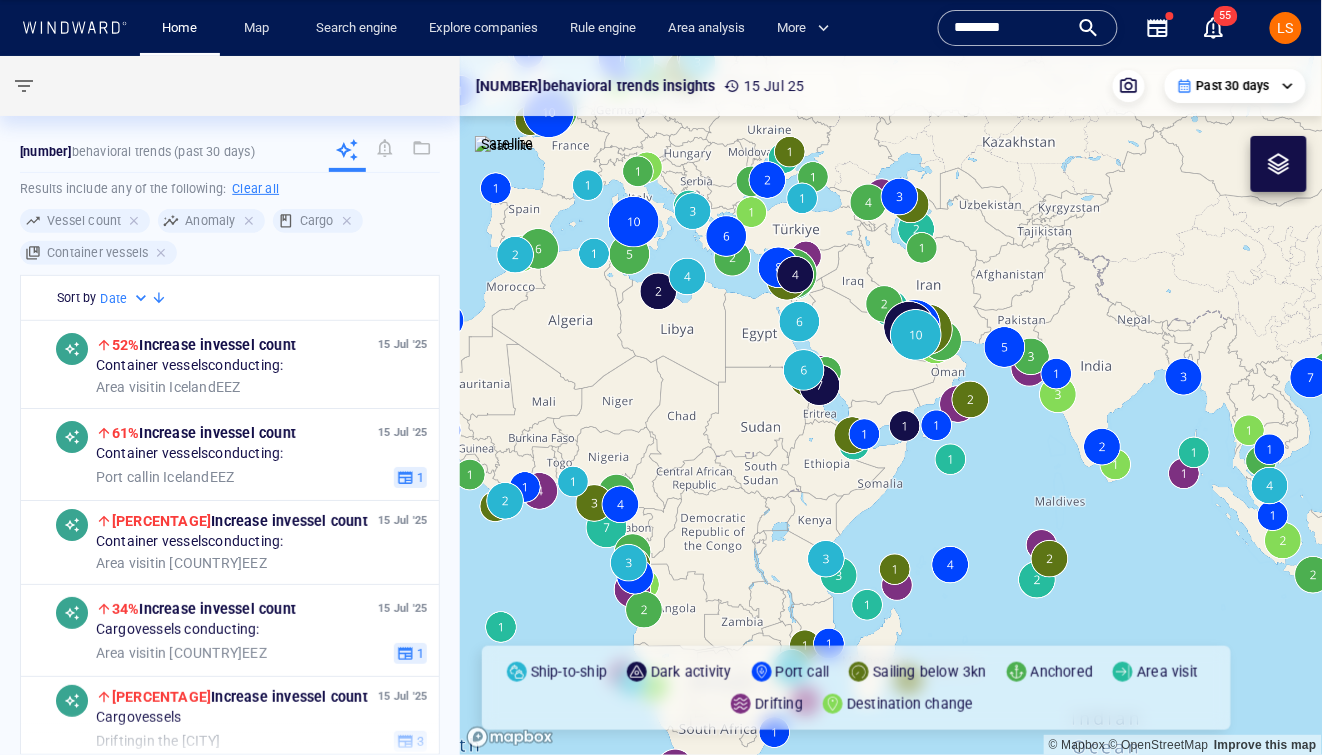 drag, startPoint x: 1212, startPoint y: 314, endPoint x: 638, endPoint y: 222, distance: 581.32605 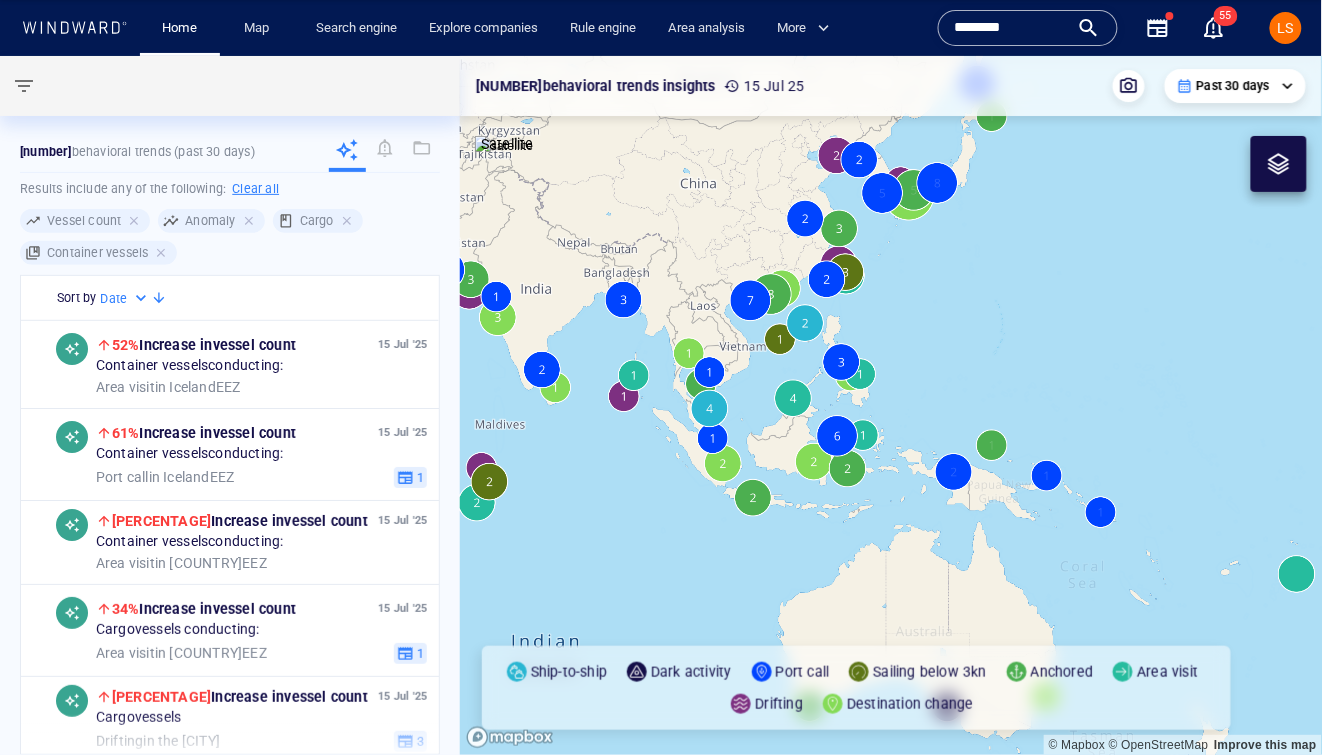 drag, startPoint x: 652, startPoint y: 255, endPoint x: 933, endPoint y: 296, distance: 283.97534 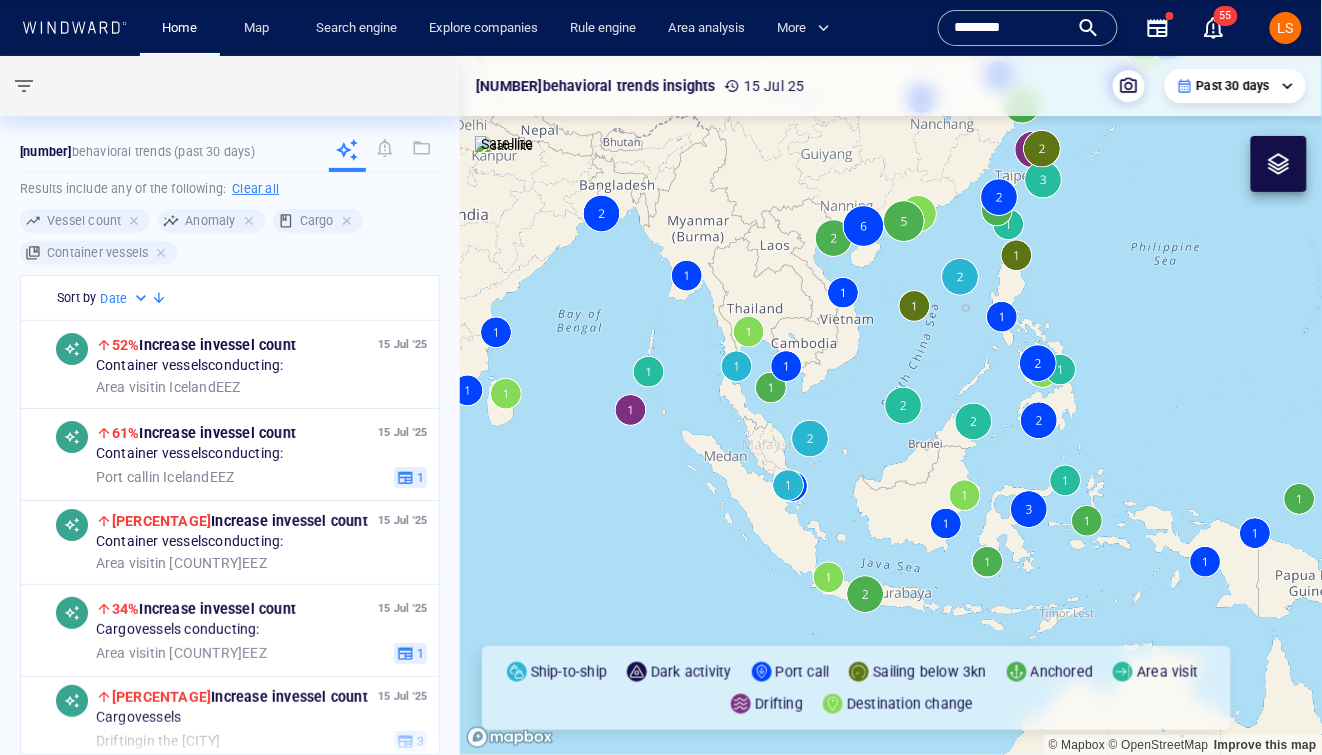 click at bounding box center [891, 405] 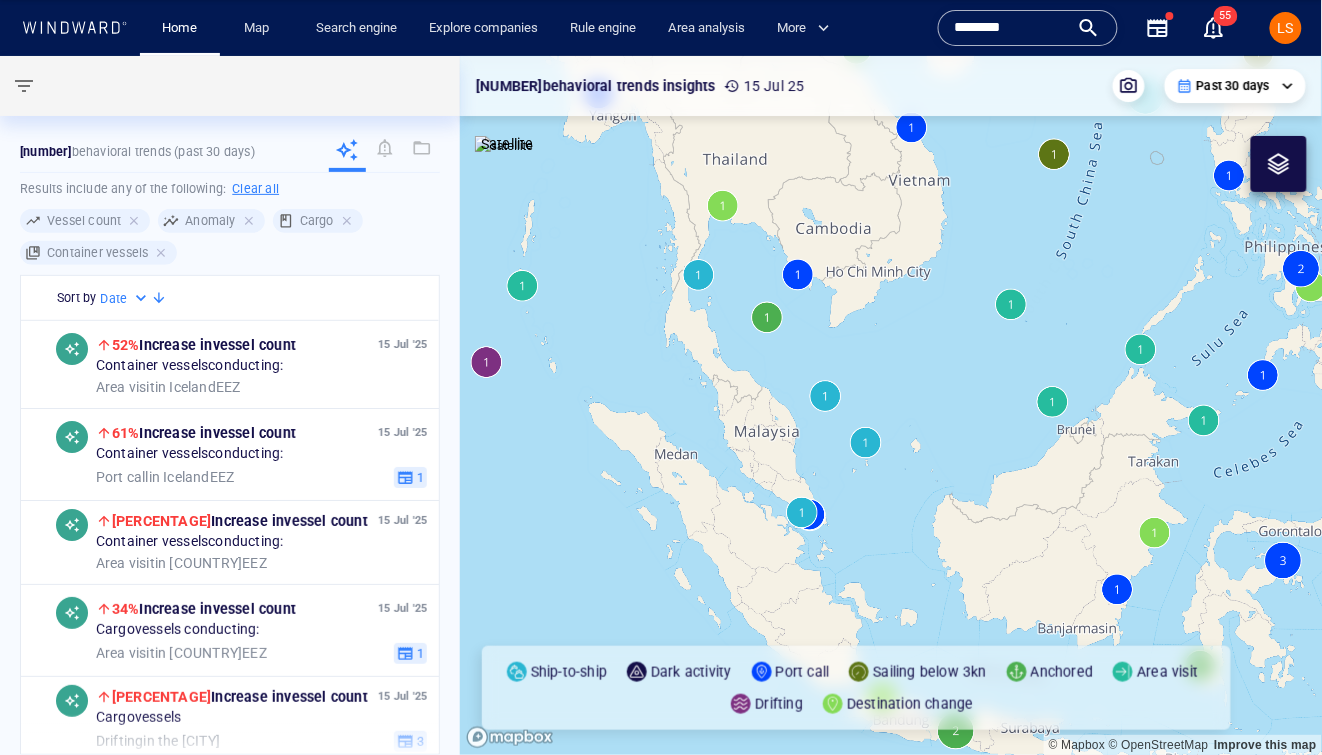 click at bounding box center [891, 405] 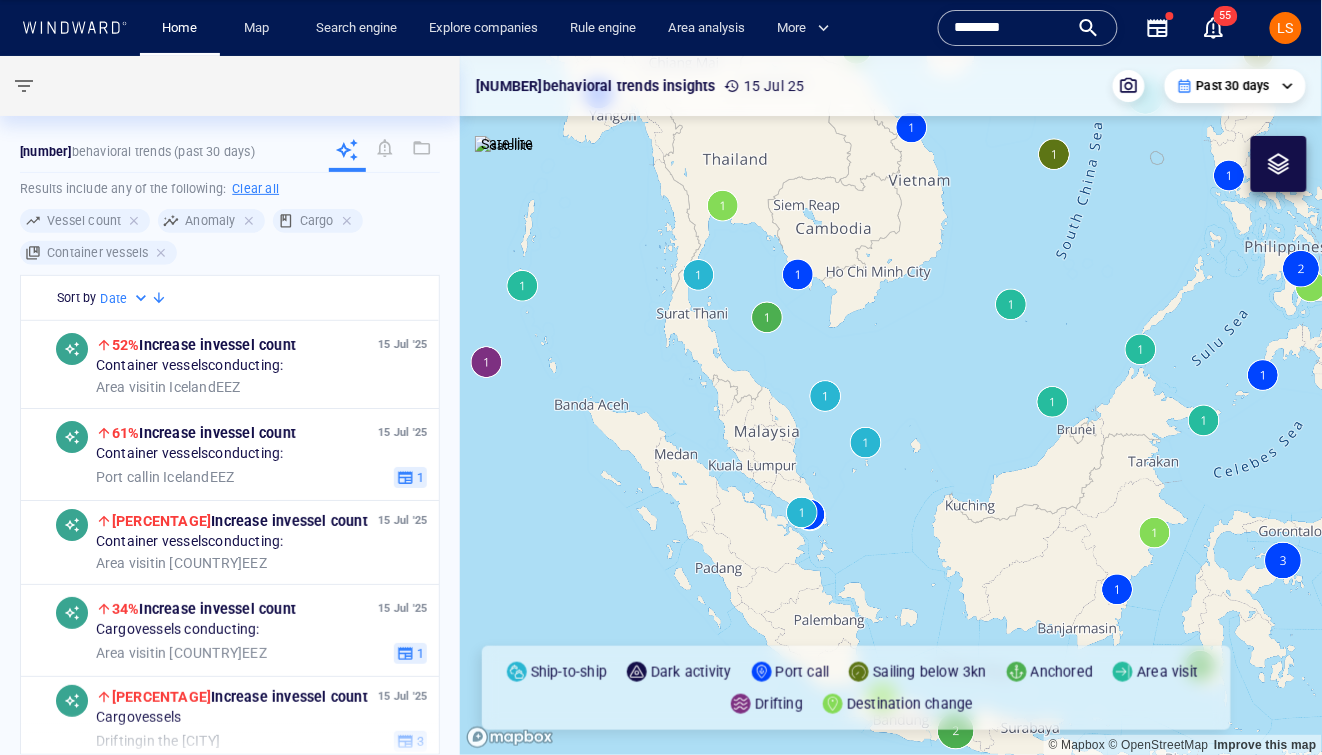 click at bounding box center (891, 405) 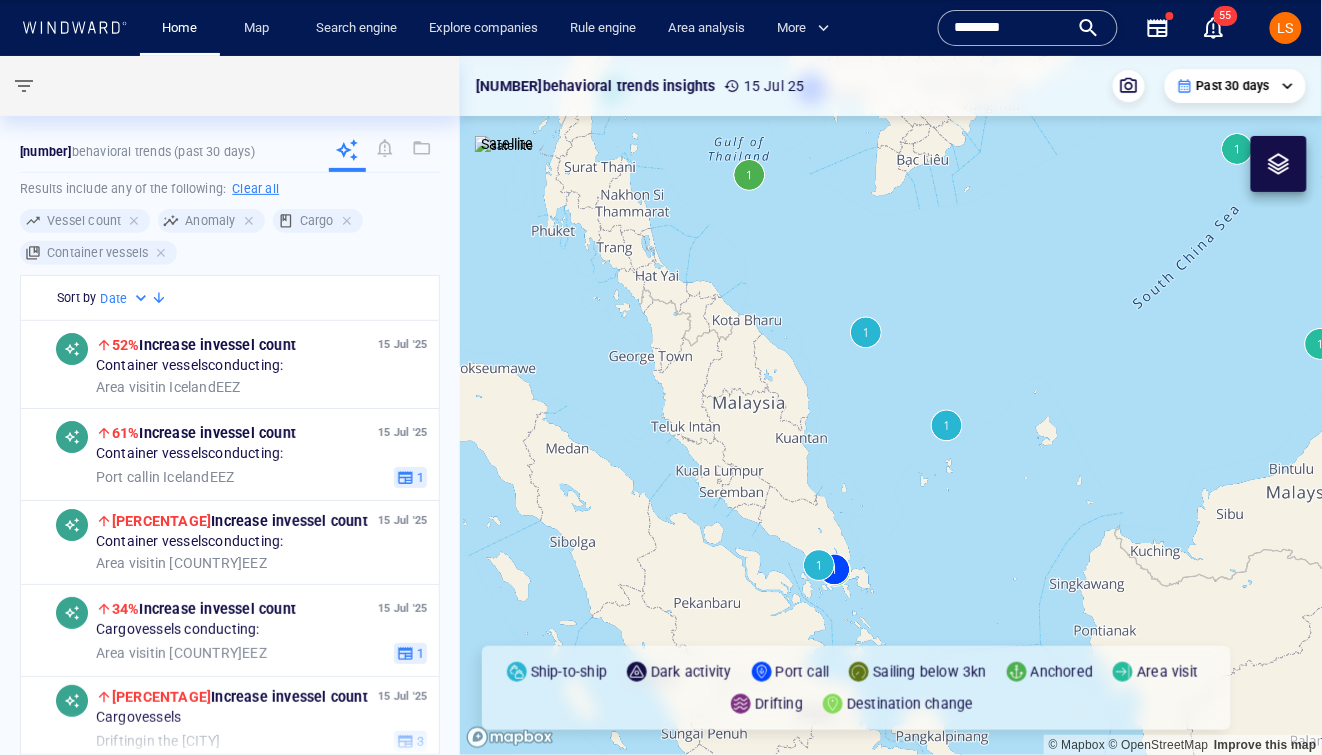 drag, startPoint x: 873, startPoint y: 570, endPoint x: 843, endPoint y: 396, distance: 176.56726 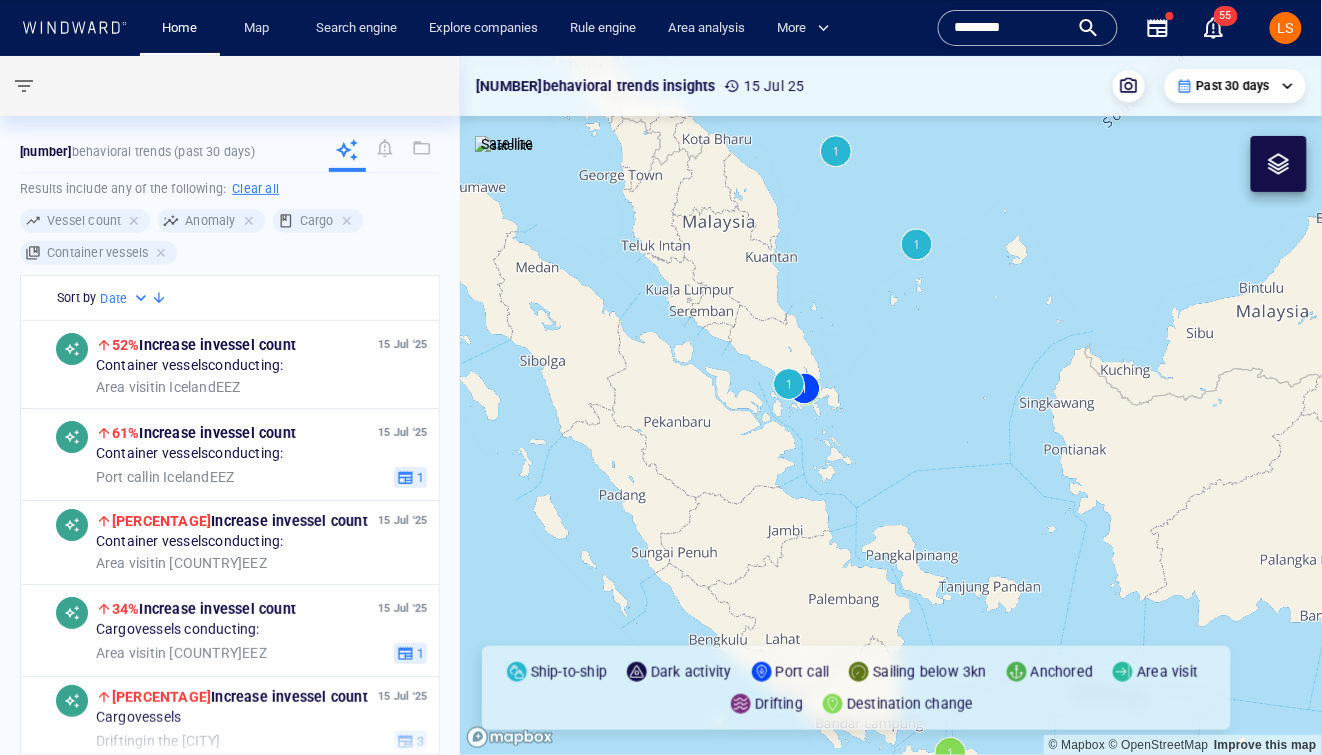 click at bounding box center [891, 405] 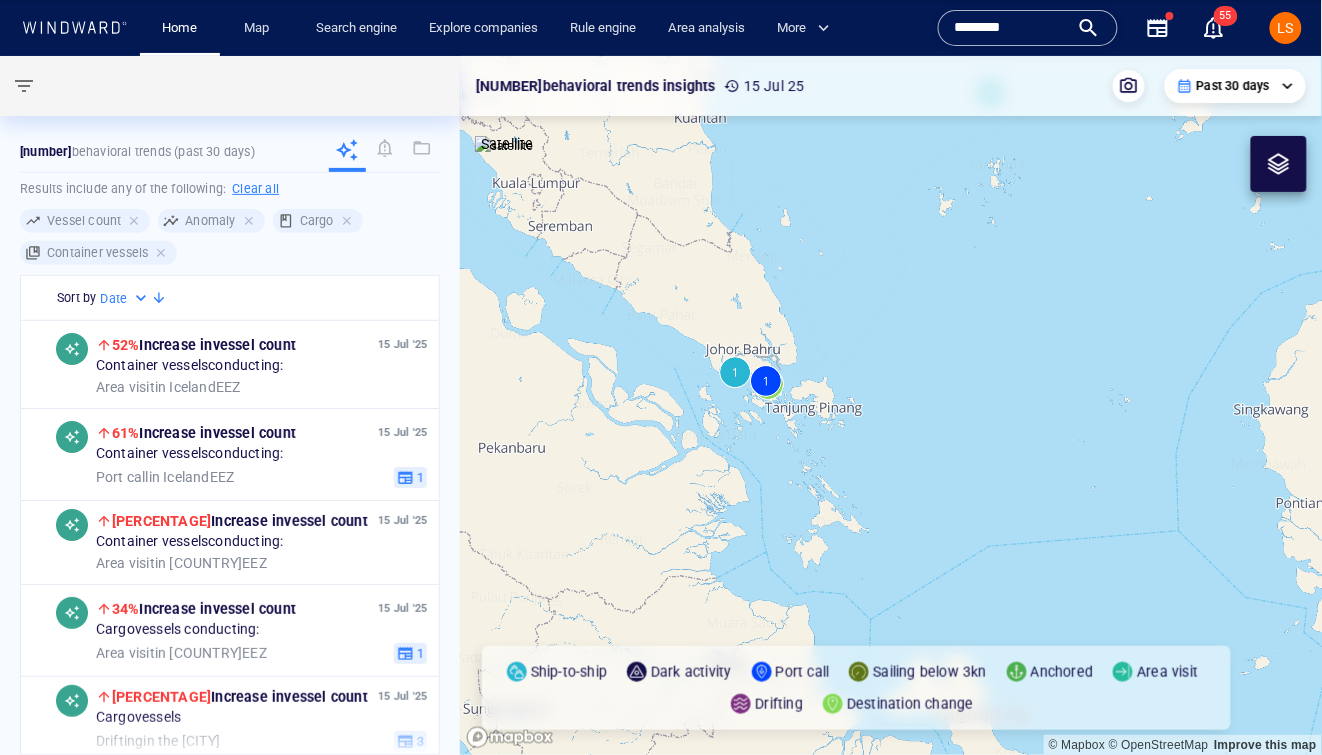 click at bounding box center [891, 405] 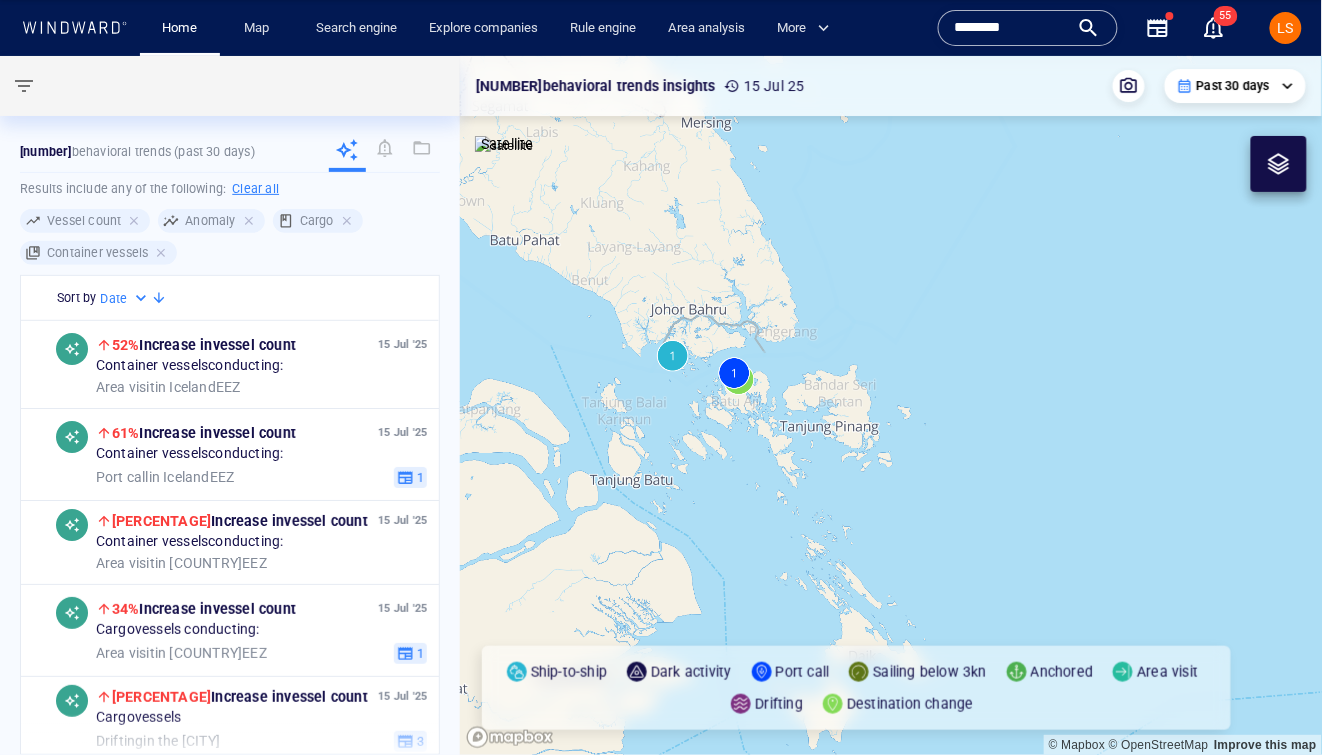click at bounding box center [891, 405] 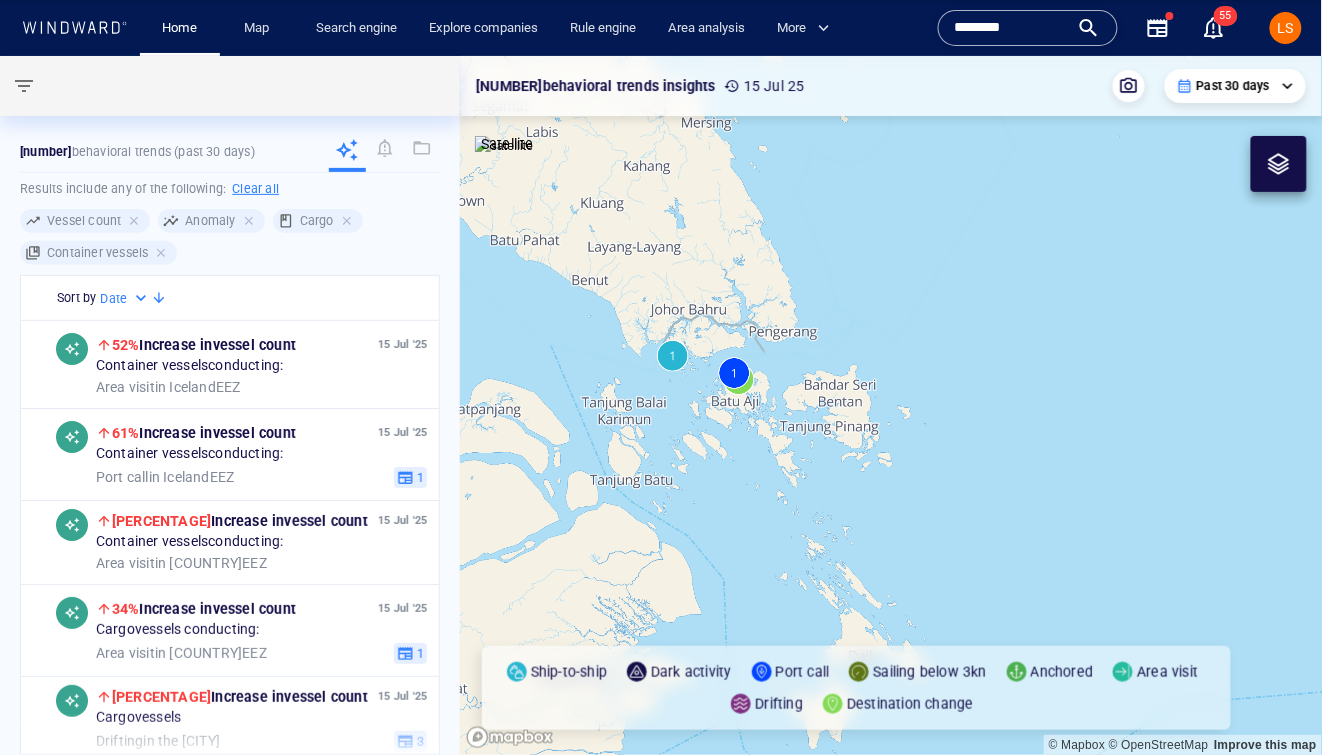 click at bounding box center [891, 405] 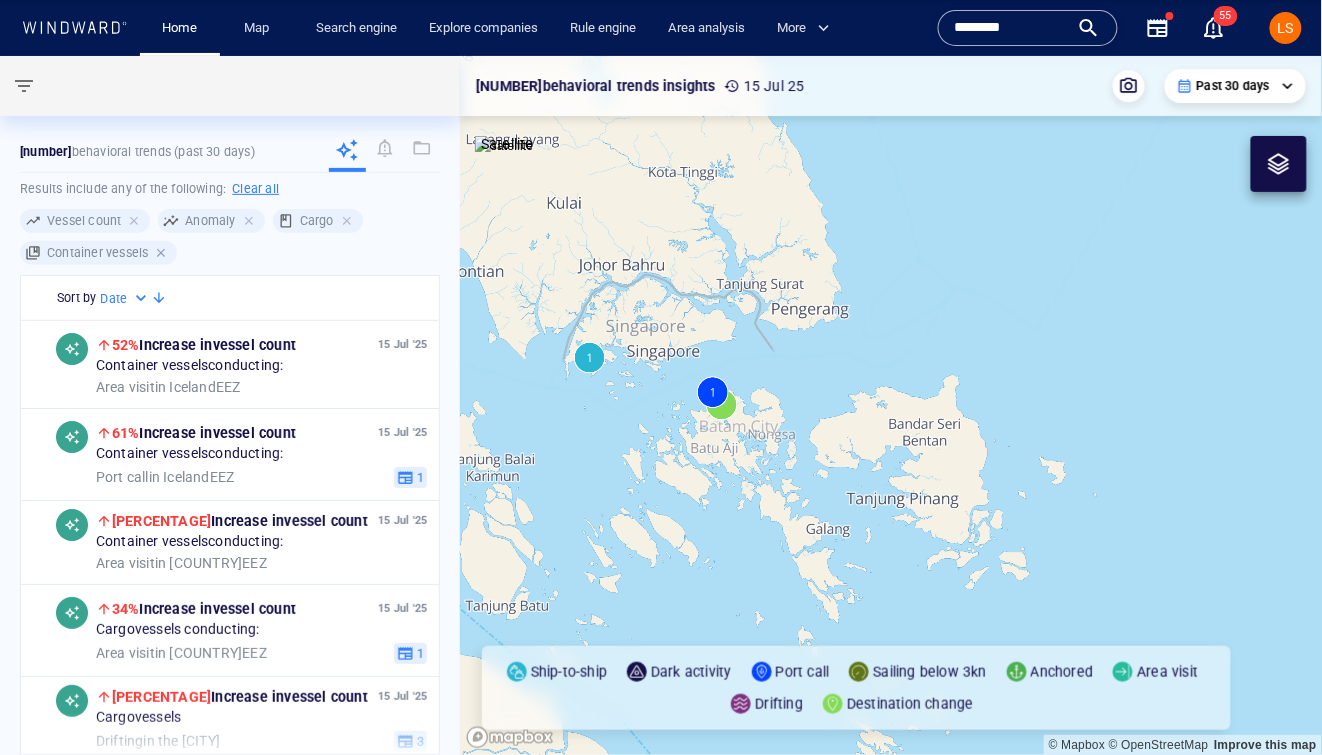 click at bounding box center (163, 253) 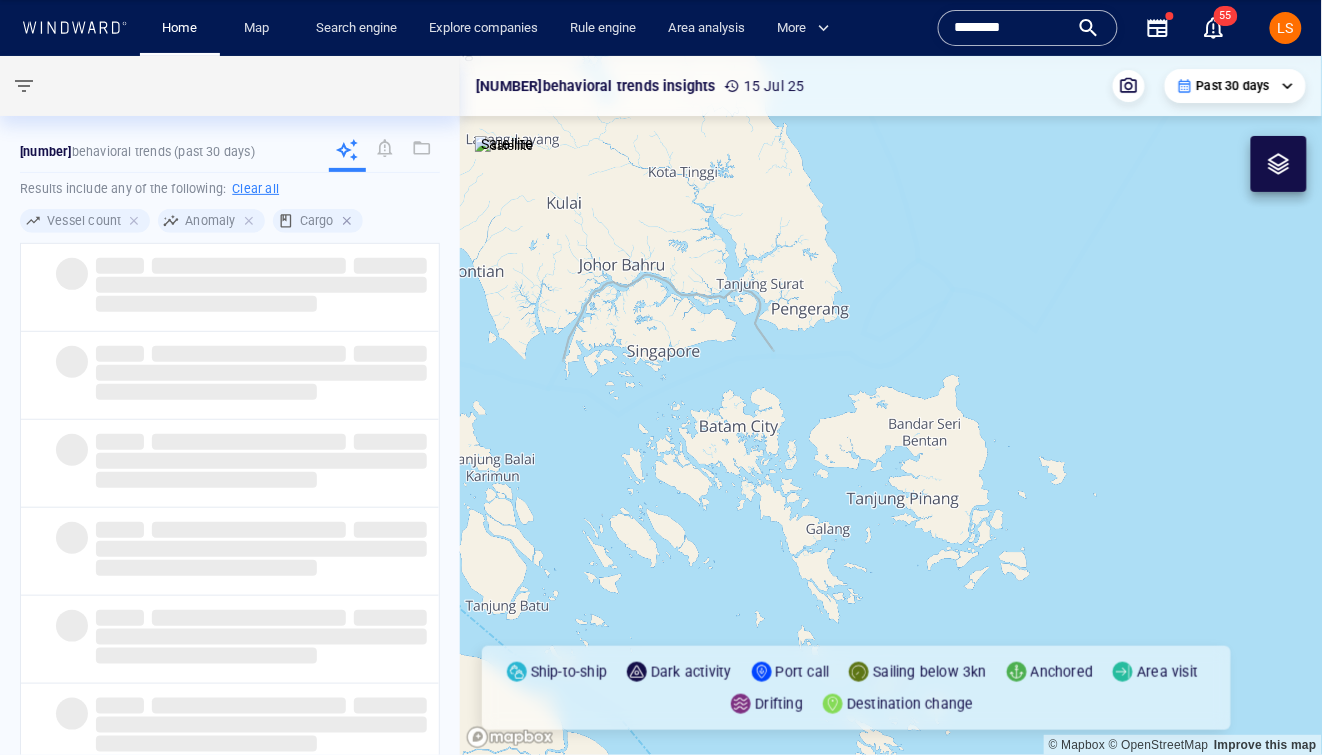 click at bounding box center [349, 221] 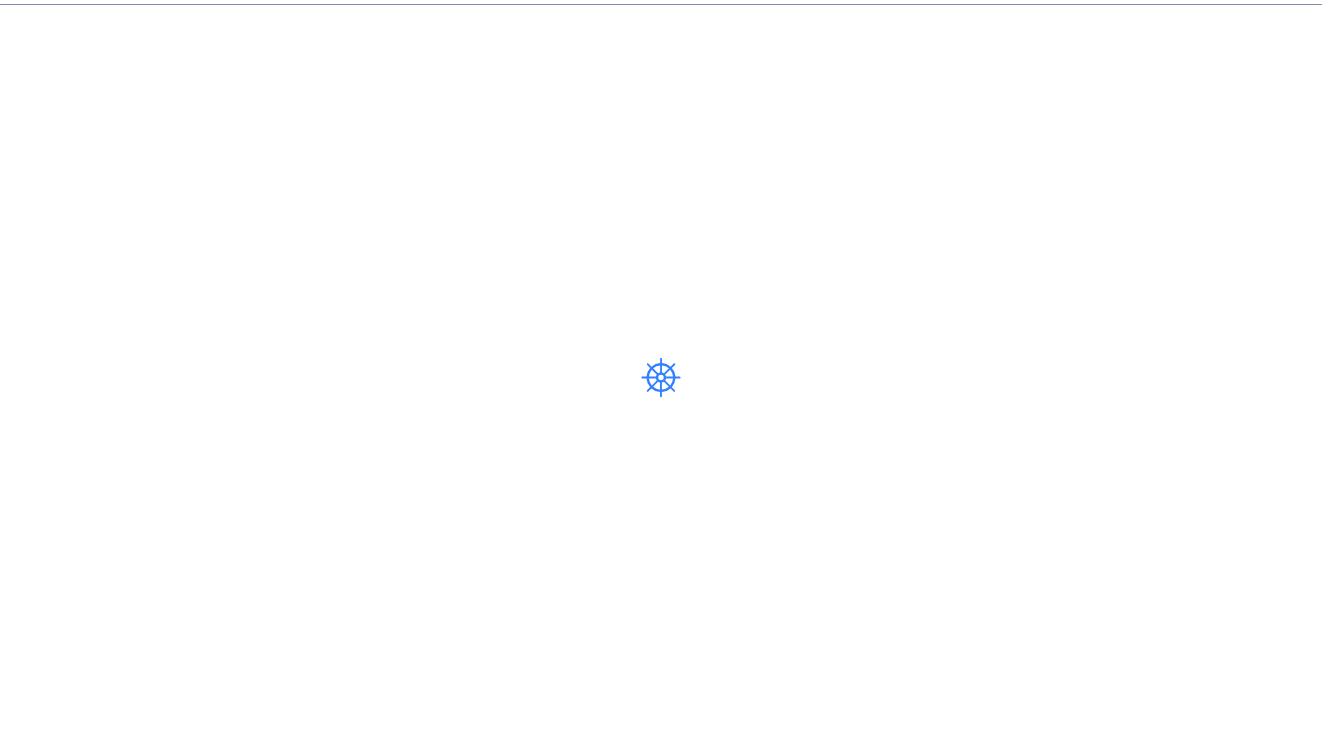 scroll, scrollTop: 0, scrollLeft: 0, axis: both 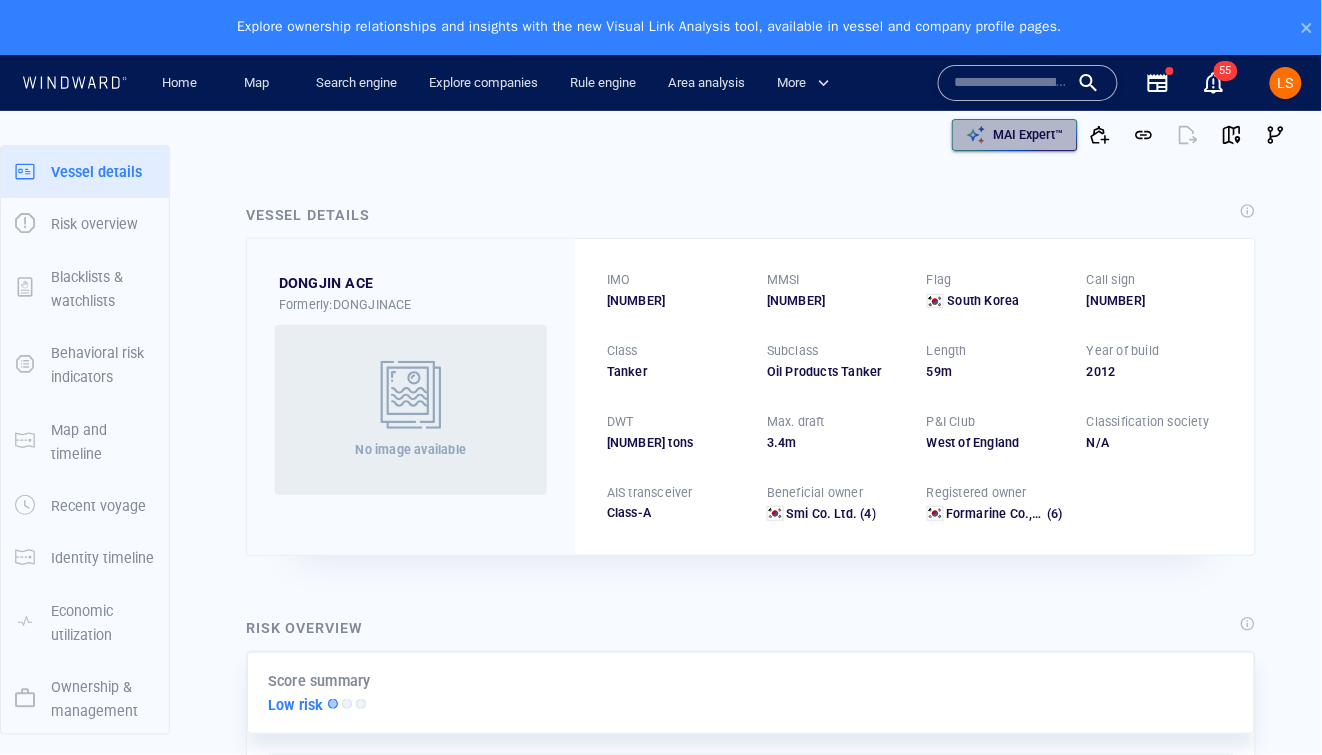 click on "MAI Expert™" at bounding box center (1029, 135) 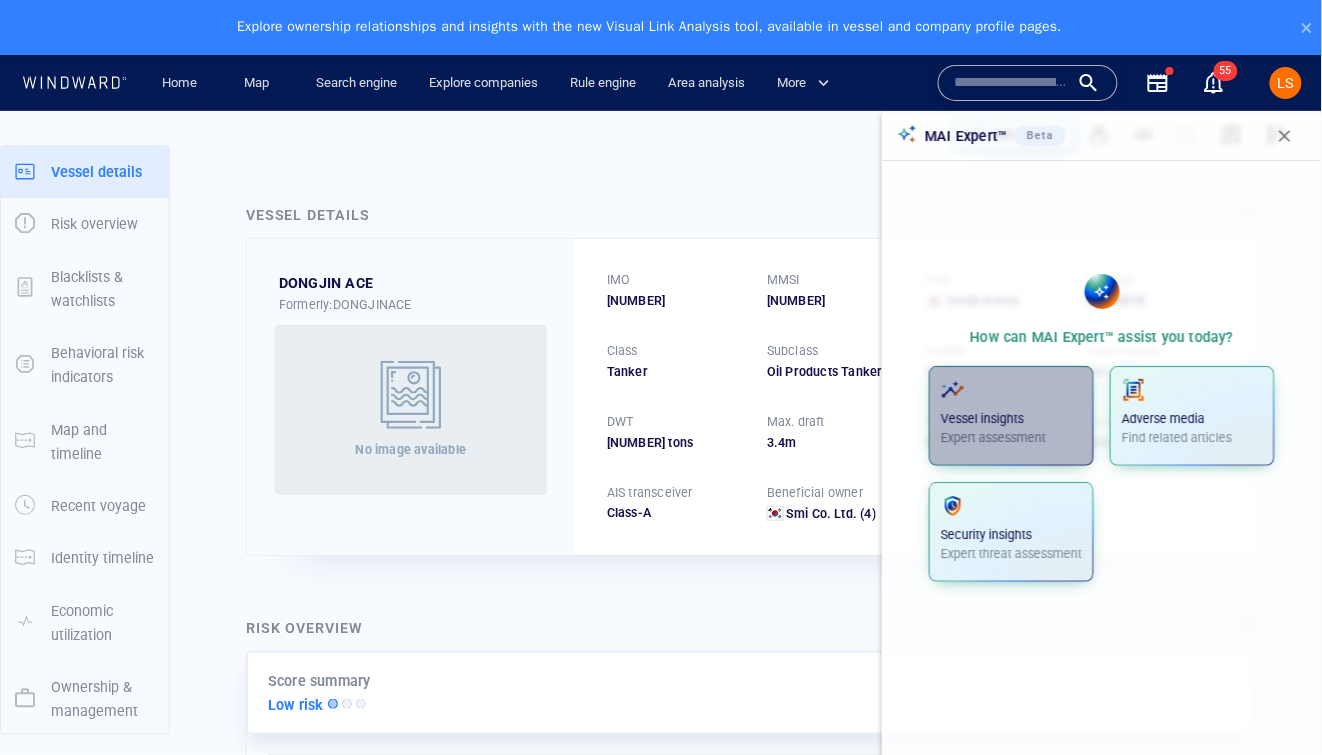 click on "Vessel insights" at bounding box center (1011, 419) 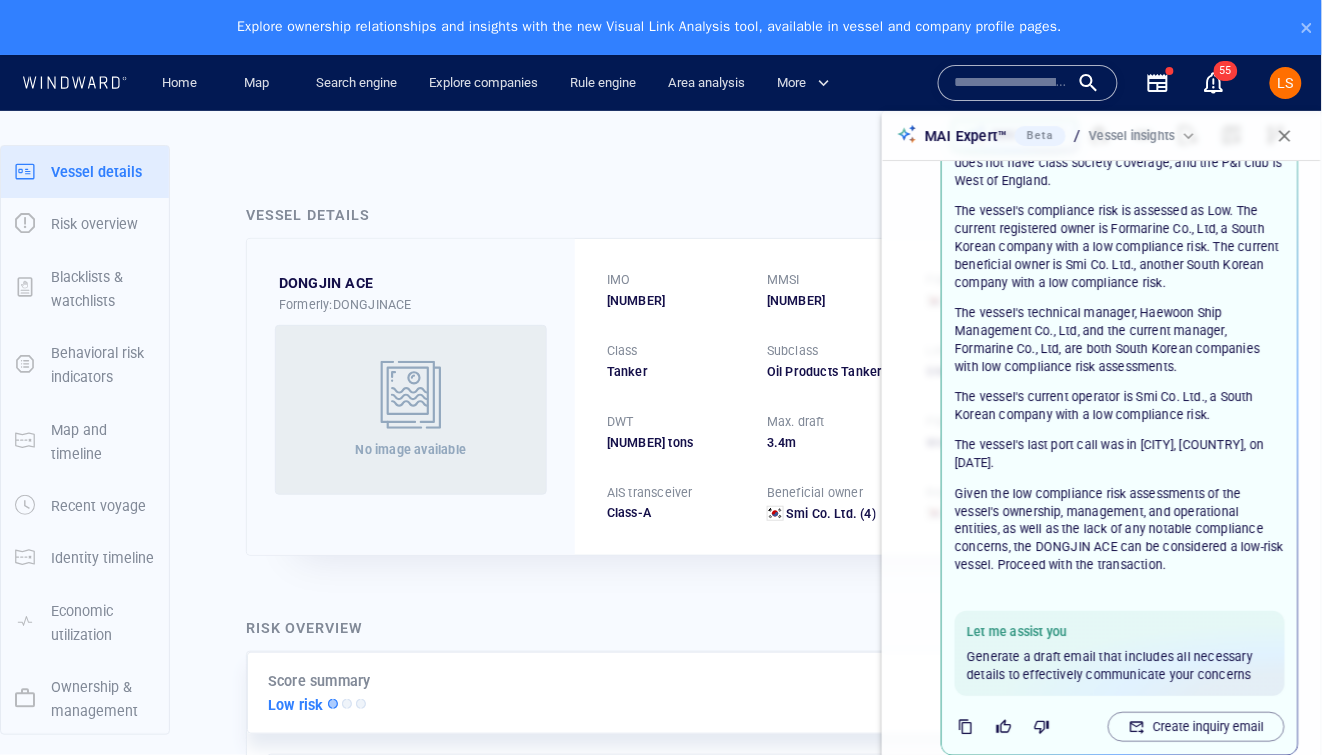 scroll, scrollTop: 161, scrollLeft: 0, axis: vertical 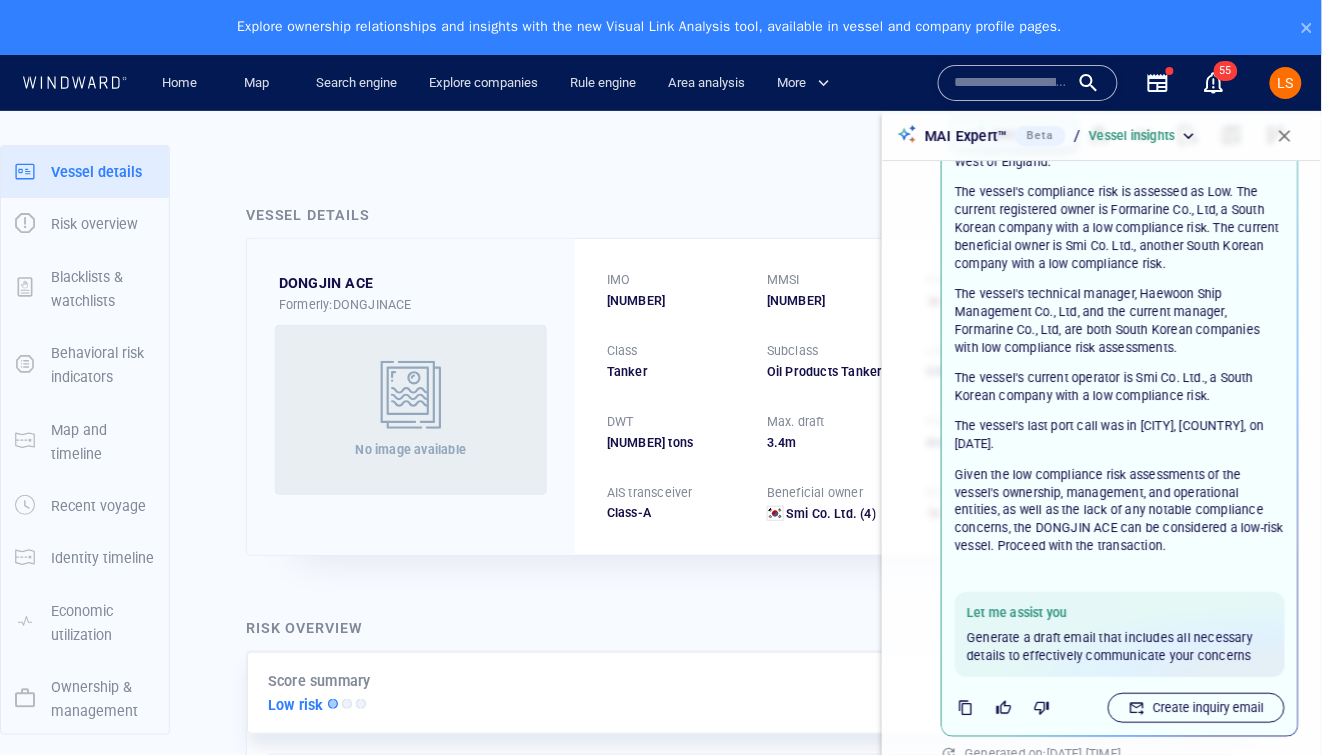 click on "Create inquiry email" at bounding box center (1208, 708) 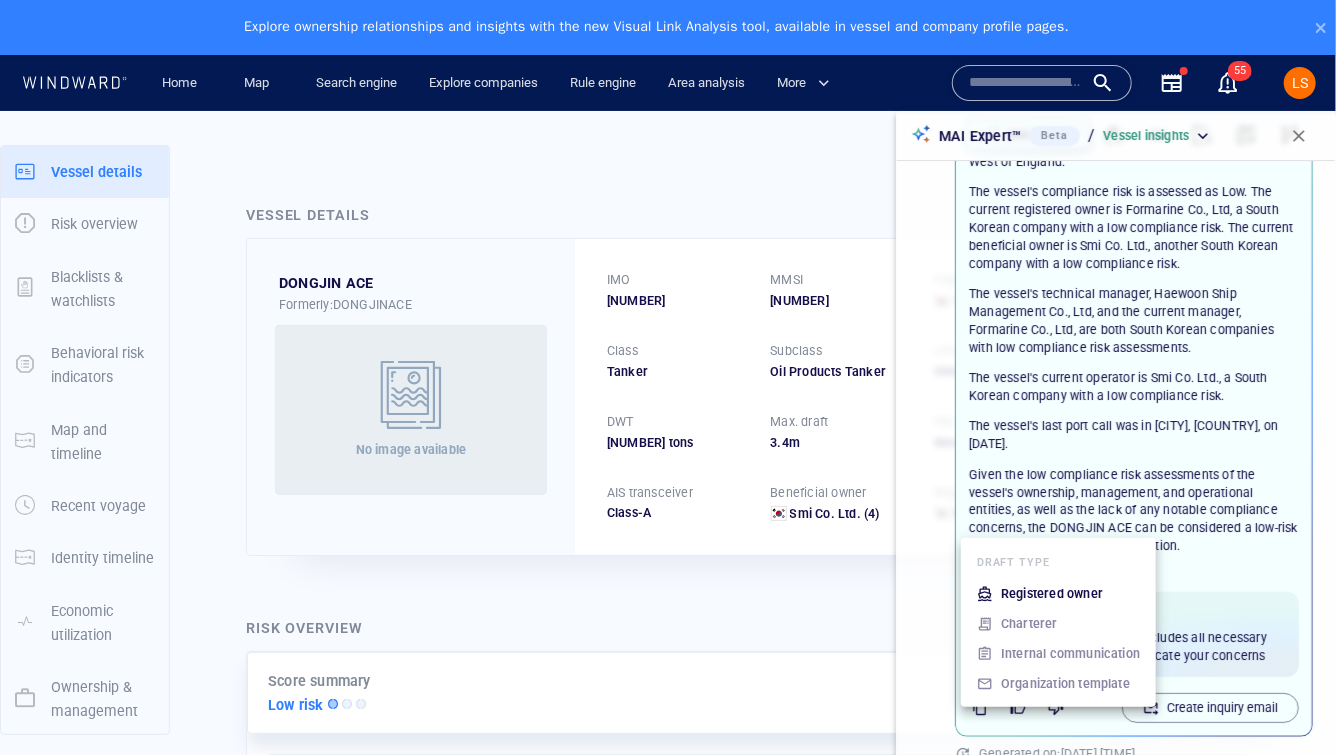 click at bounding box center (668, 377) 